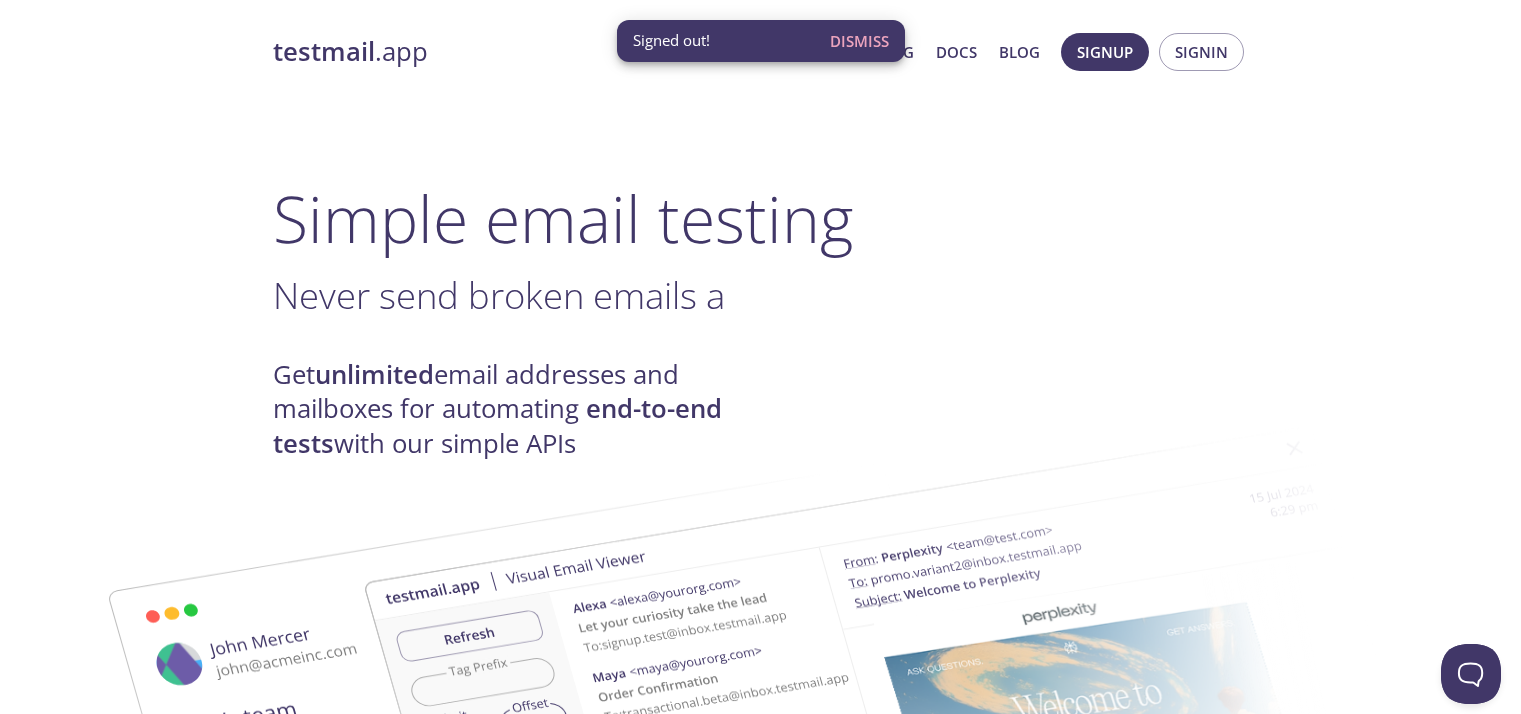 scroll, scrollTop: 0, scrollLeft: 0, axis: both 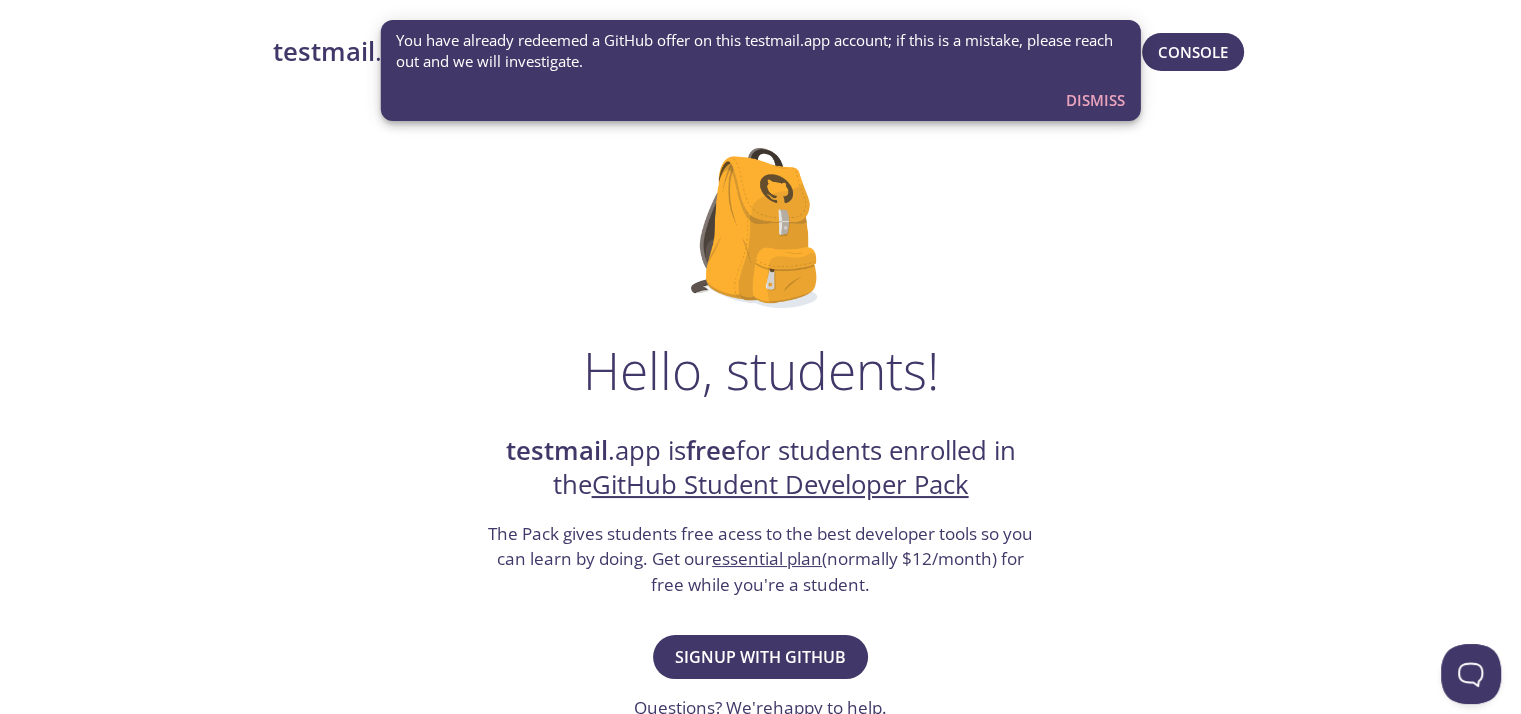 click on "Dismiss" at bounding box center [1095, 100] 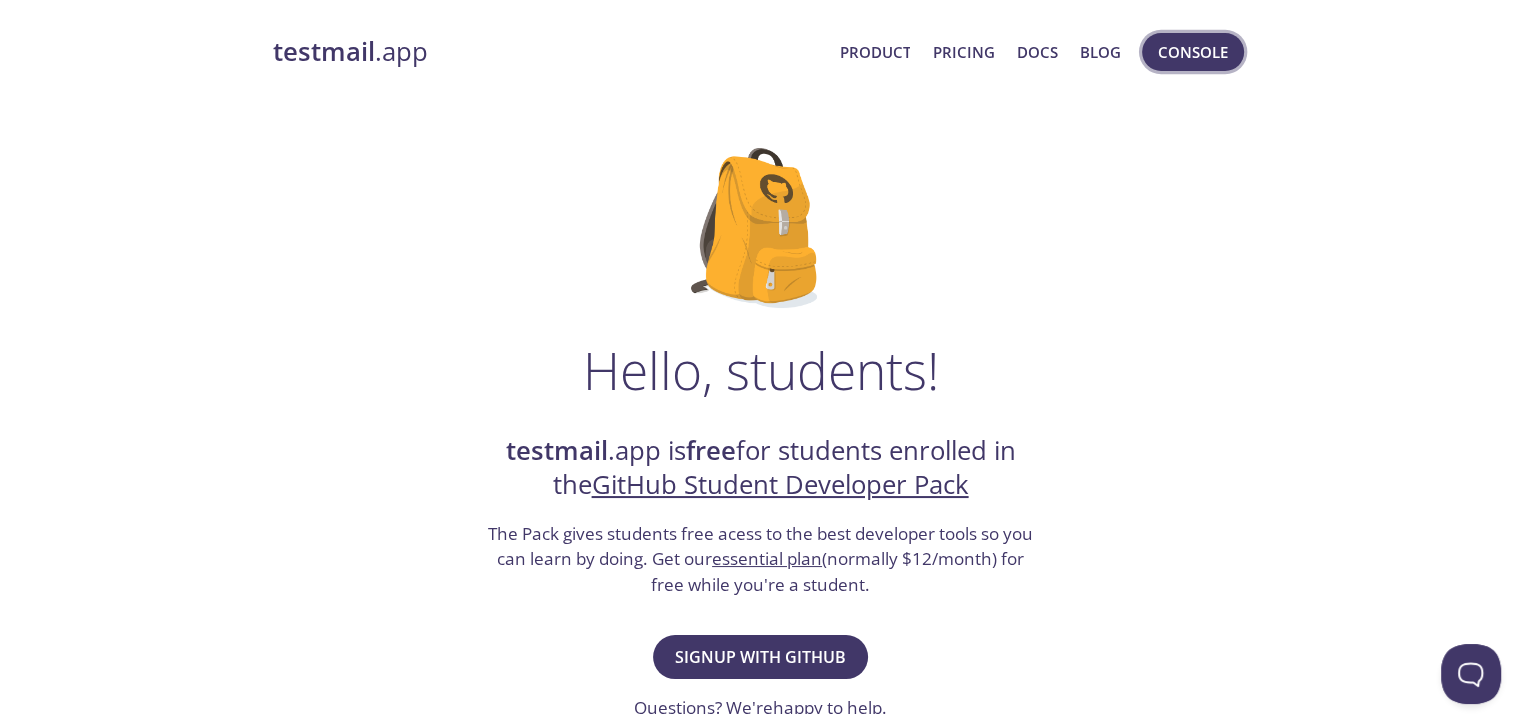 click on "Console" at bounding box center (1193, 52) 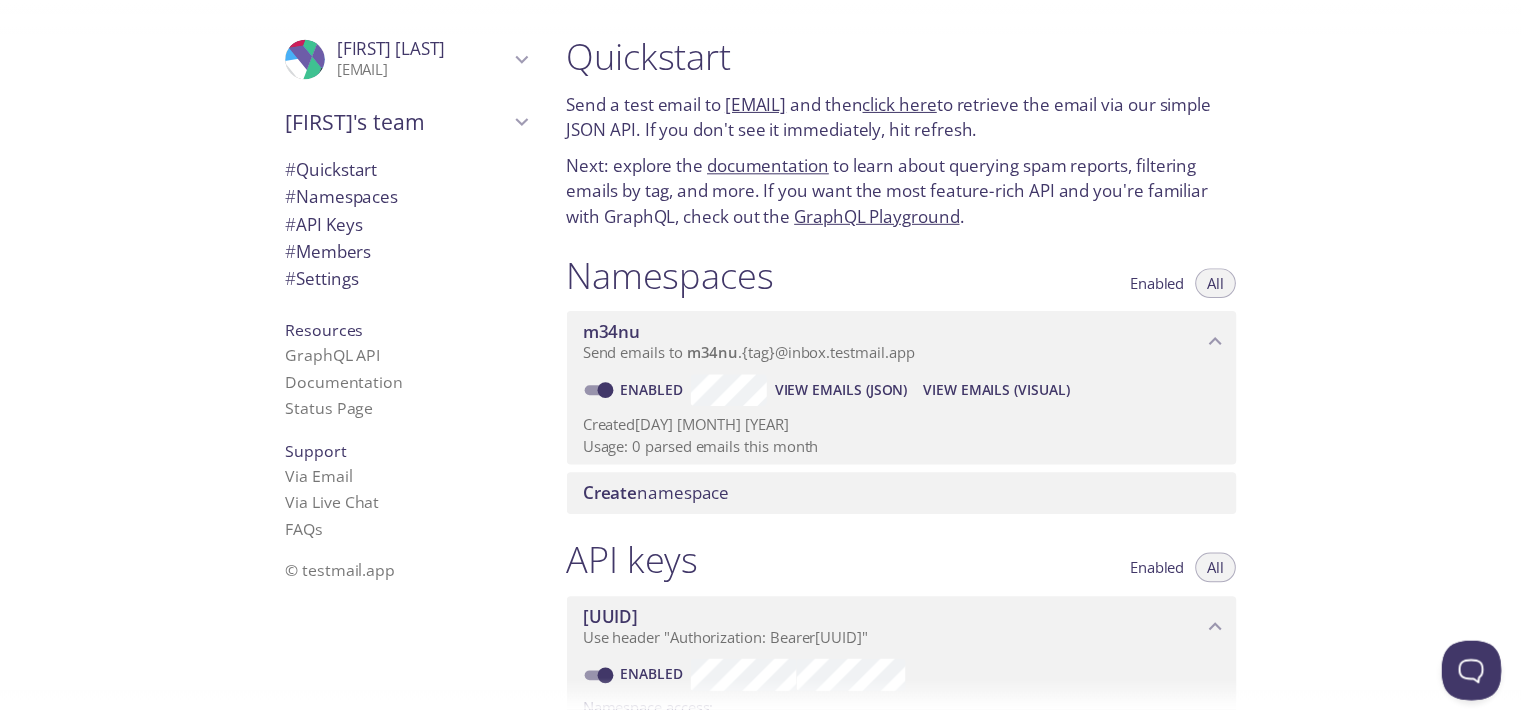 scroll, scrollTop: 100, scrollLeft: 0, axis: vertical 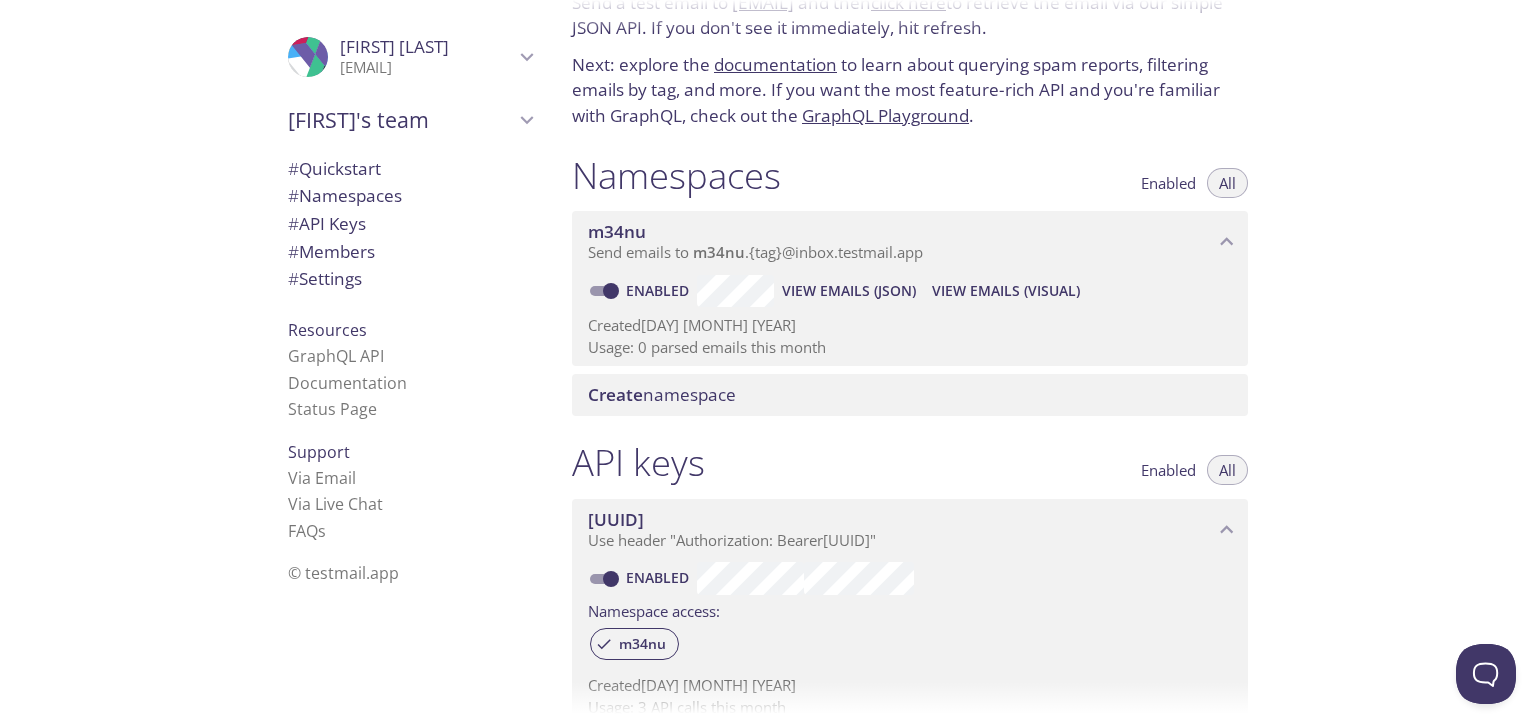 click on "Create  namespace" at bounding box center (662, 394) 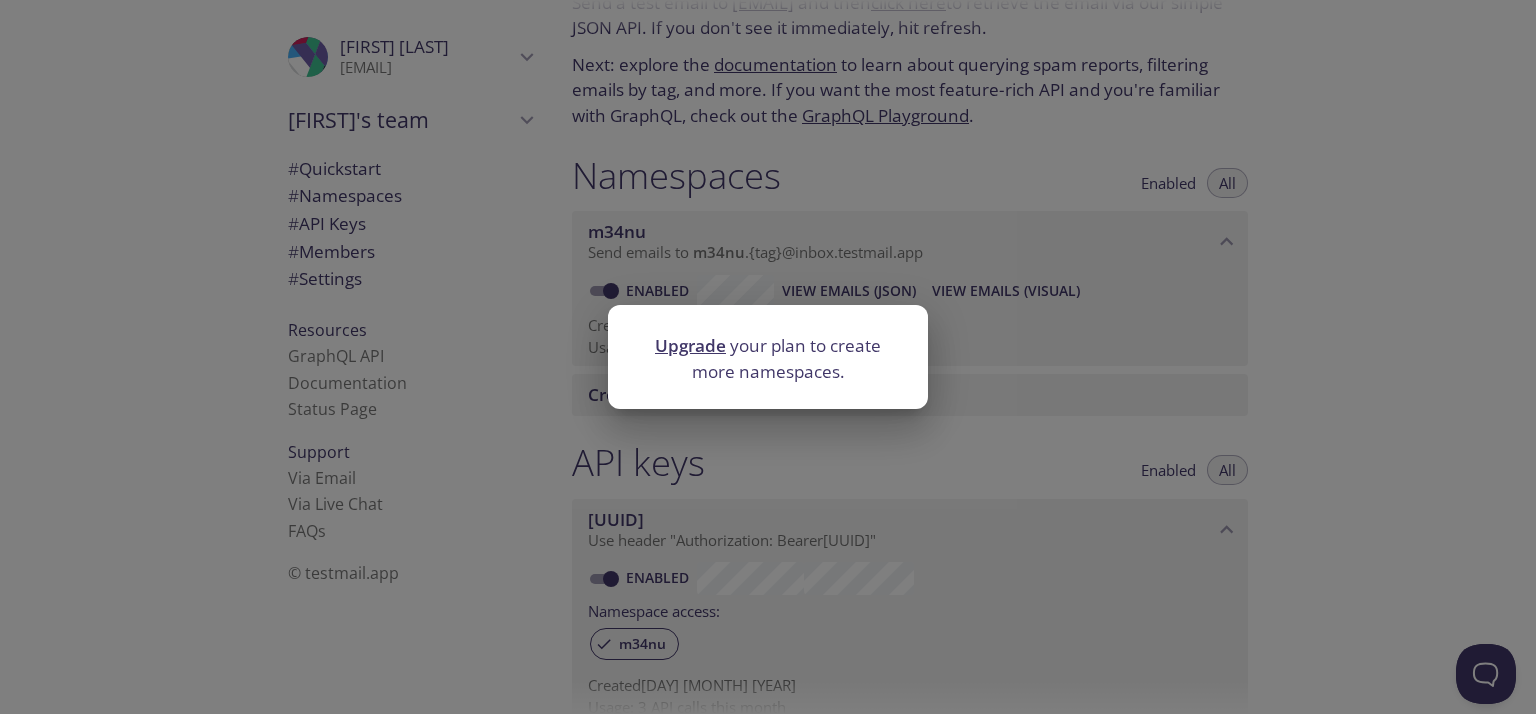 click on "Upgrade   your plan to create more namespaces." at bounding box center (768, 358) 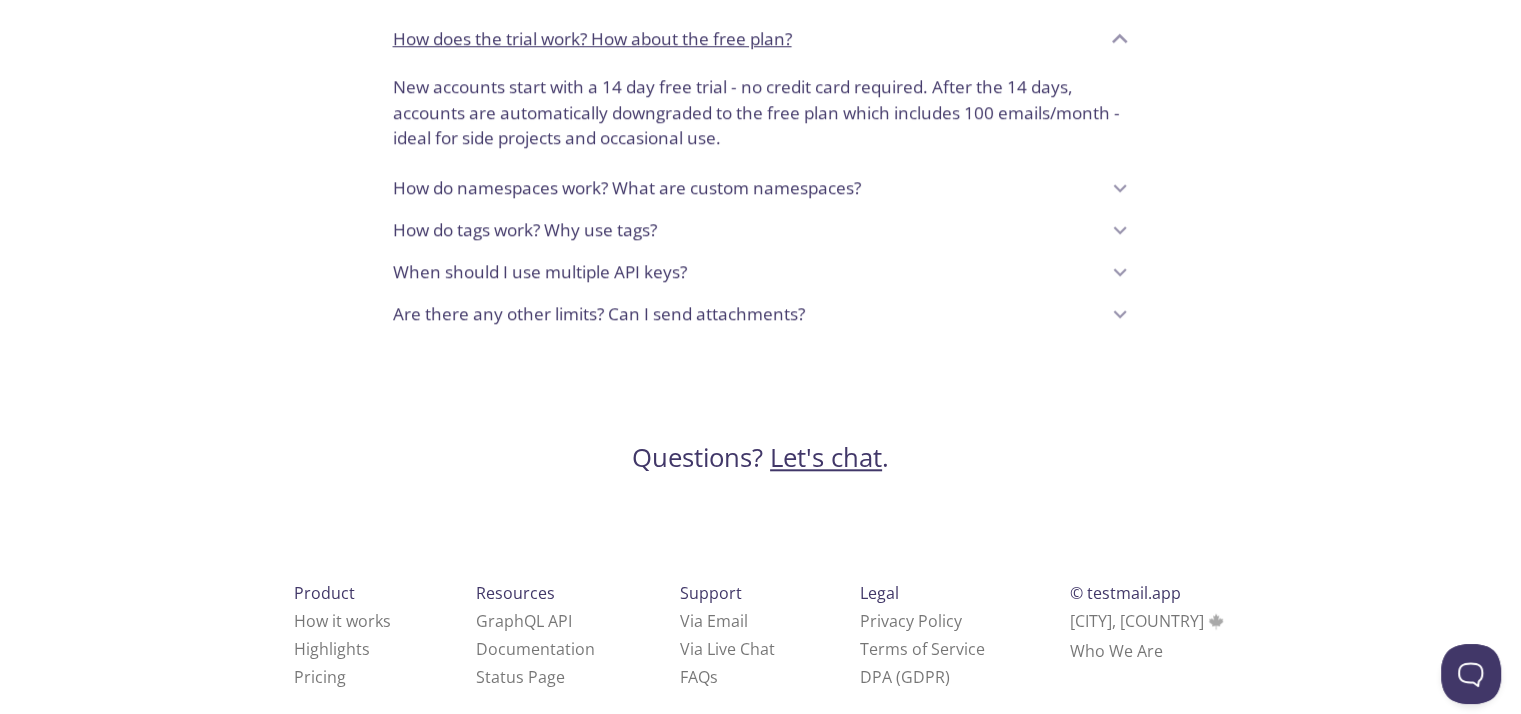 scroll, scrollTop: 1300, scrollLeft: 0, axis: vertical 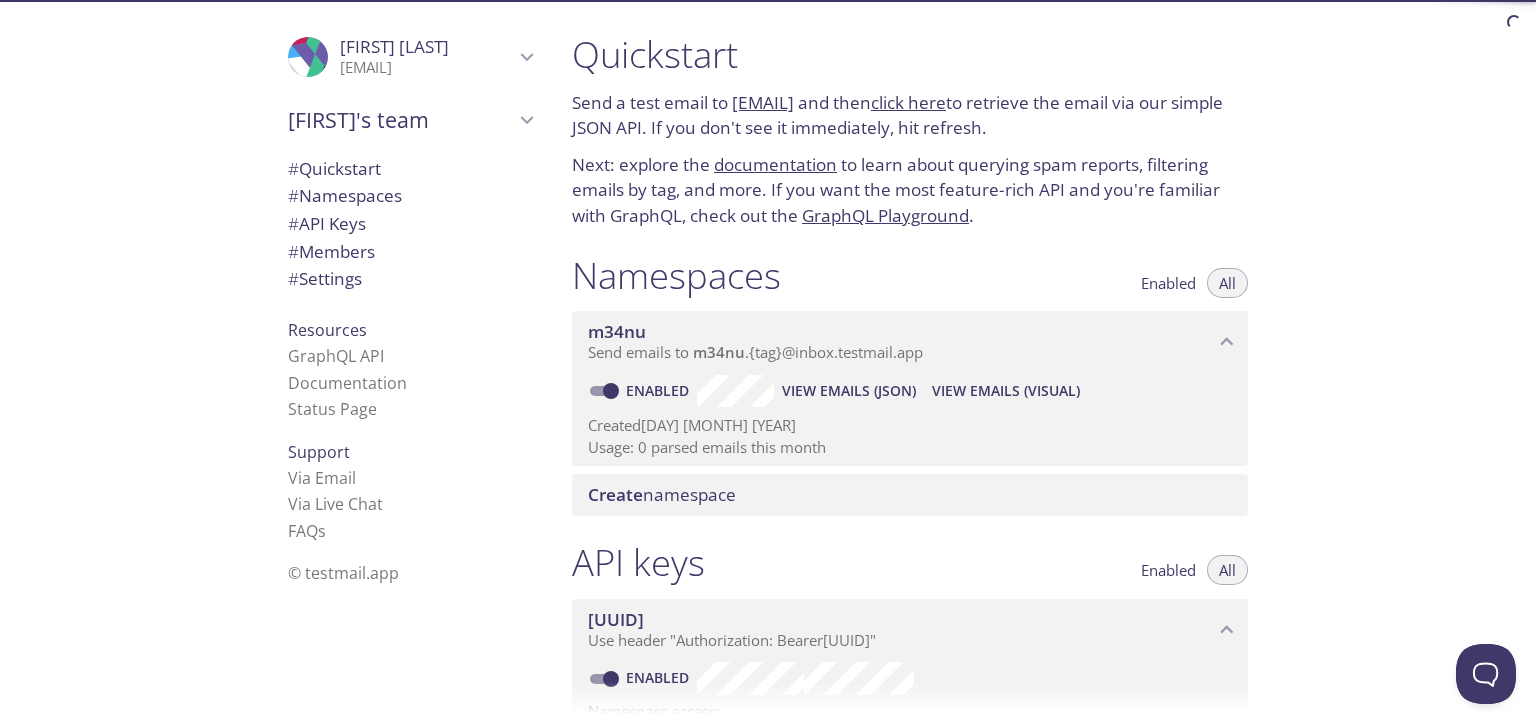 click on "#  Quickstart" at bounding box center (334, 168) 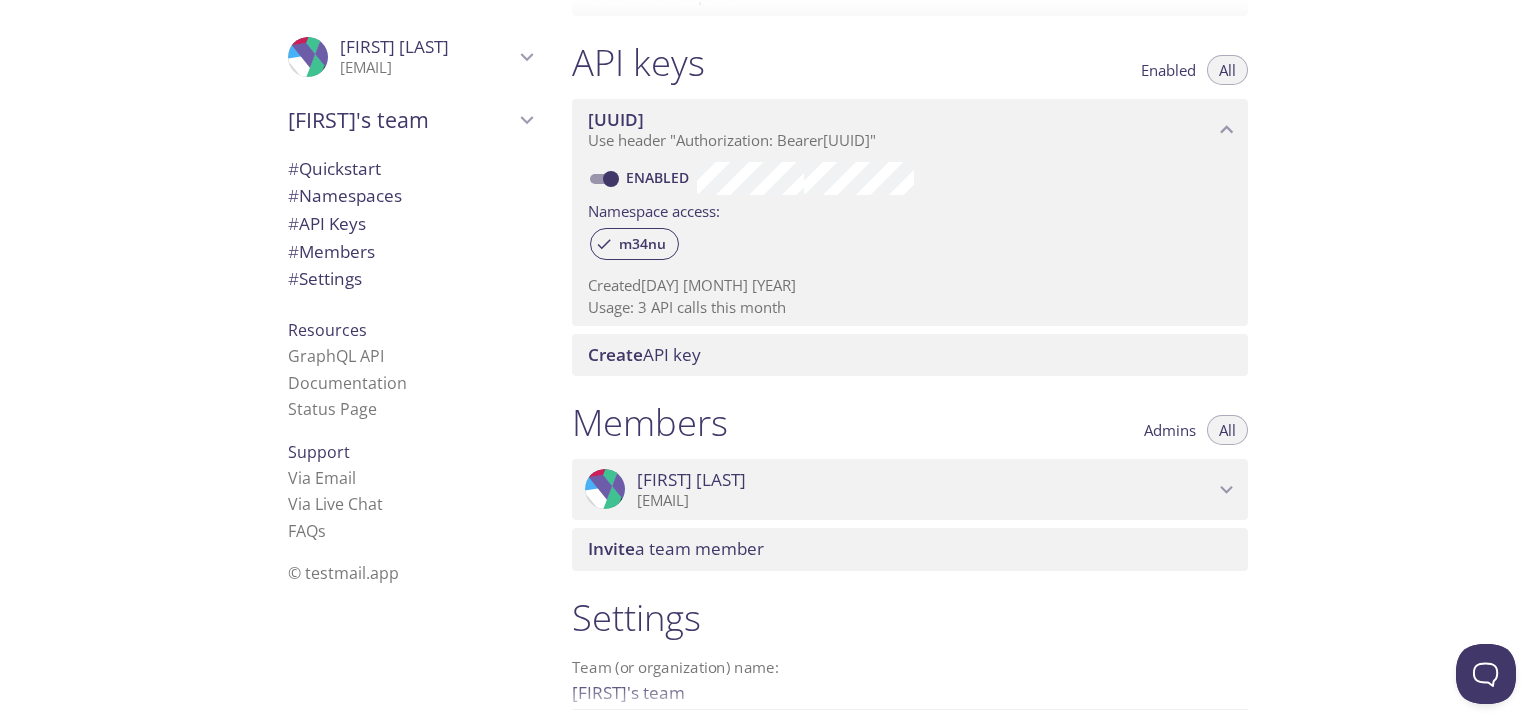 scroll, scrollTop: 600, scrollLeft: 0, axis: vertical 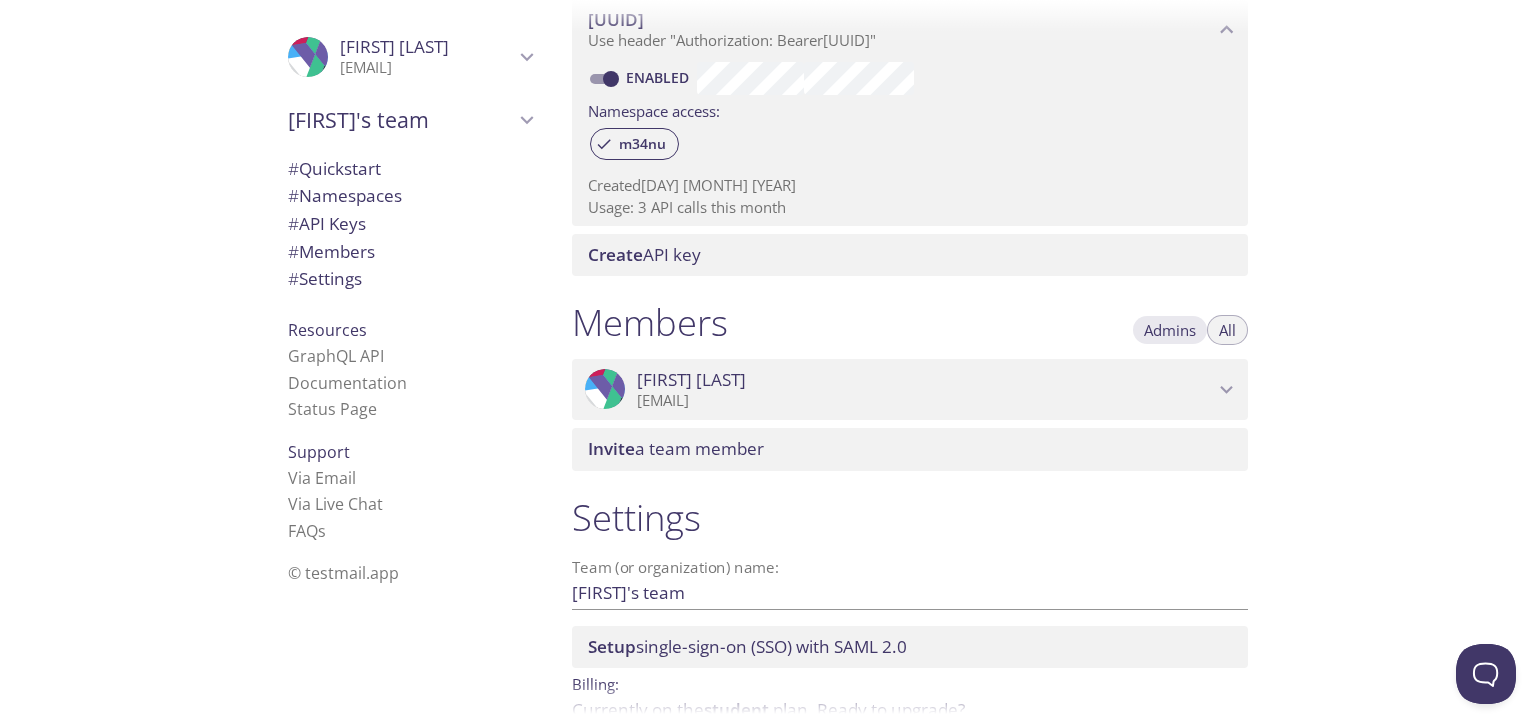 click on "Admins" at bounding box center [1170, 330] 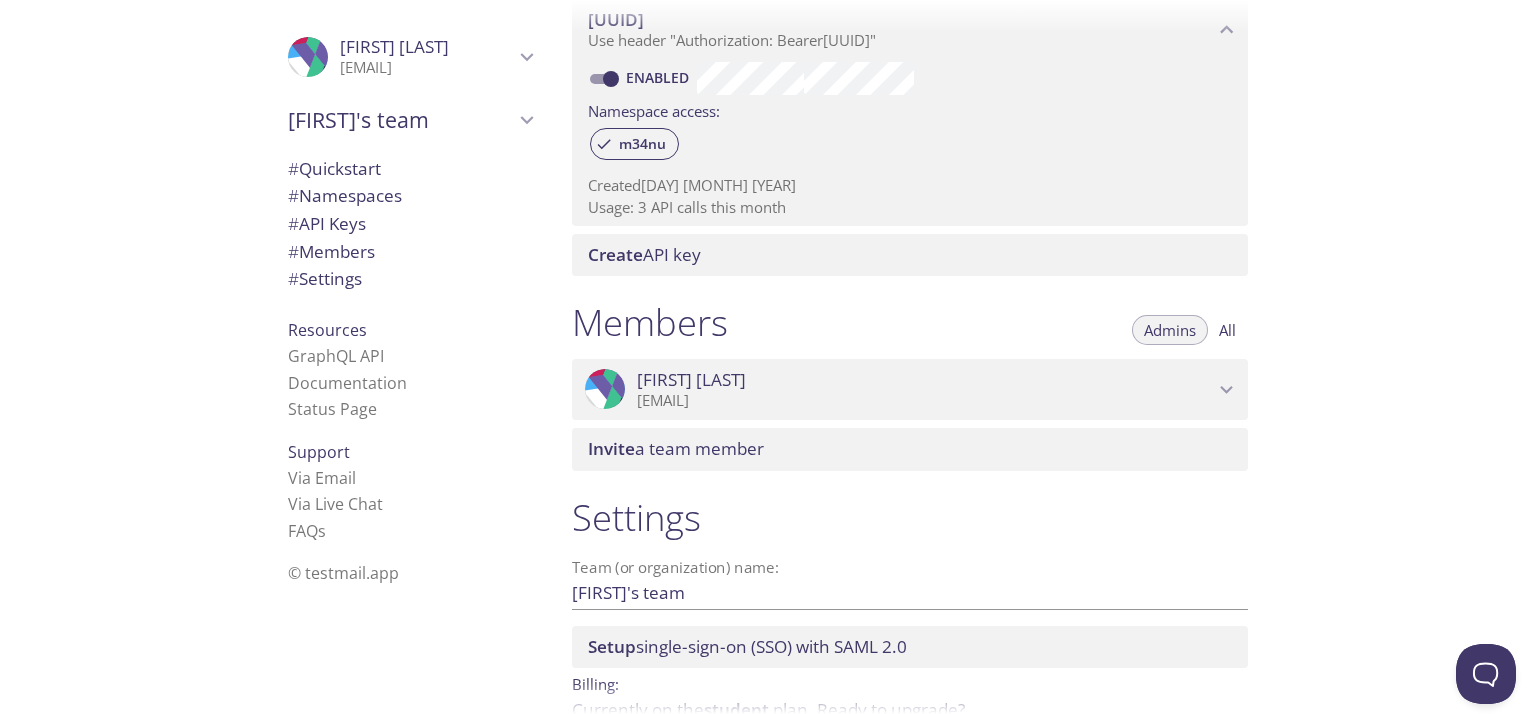 click on "All" at bounding box center (1227, 330) 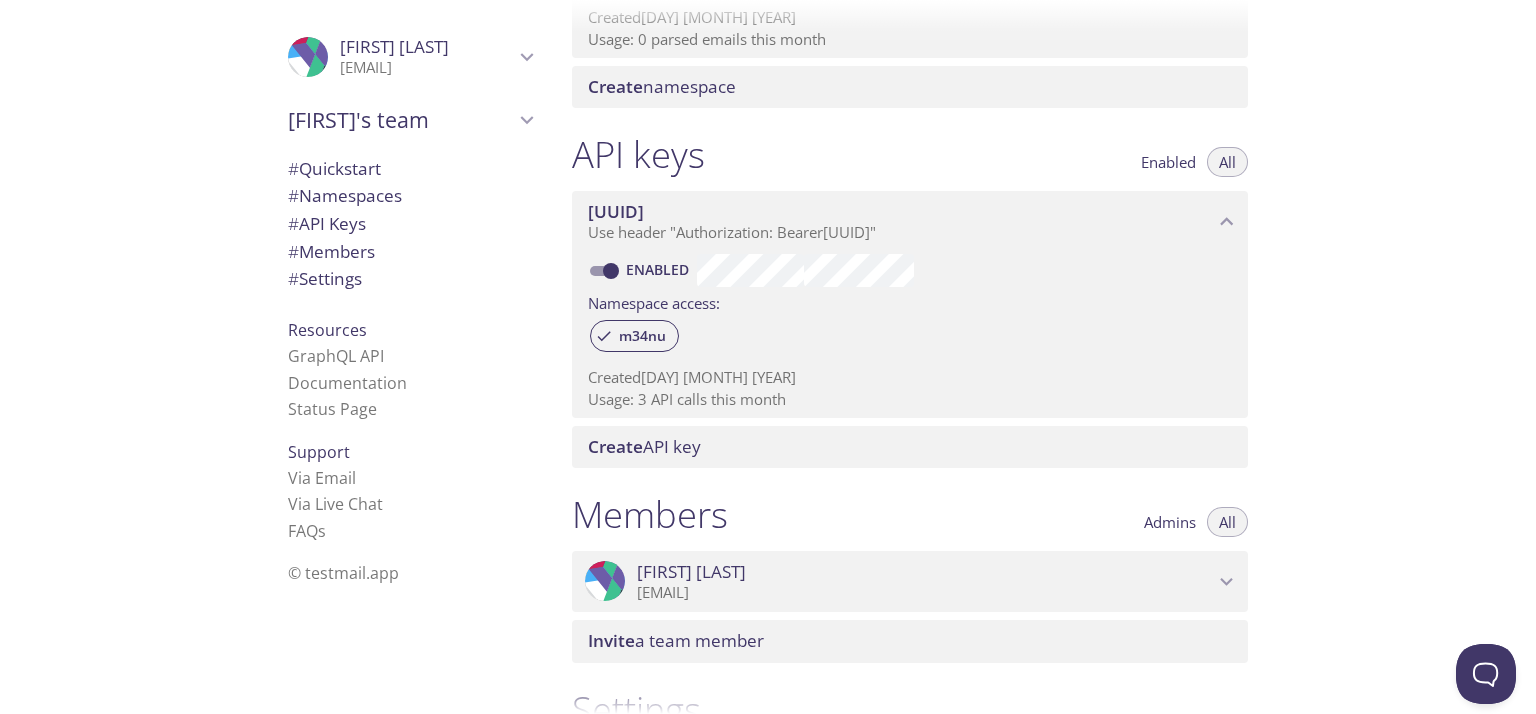 scroll, scrollTop: 208, scrollLeft: 0, axis: vertical 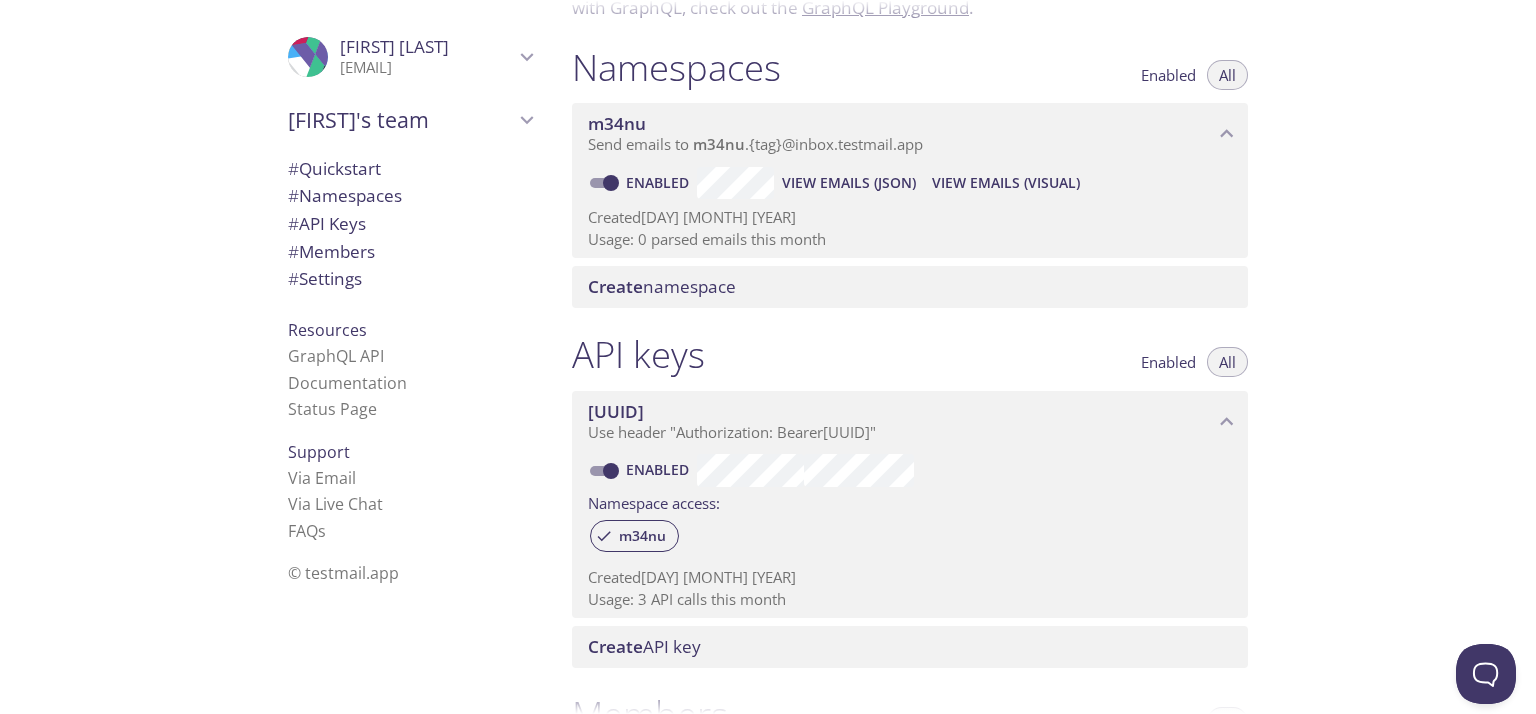 click on "Send emails to   [USERNAME] . {tag} @[DOMAIN]" at bounding box center [755, 144] 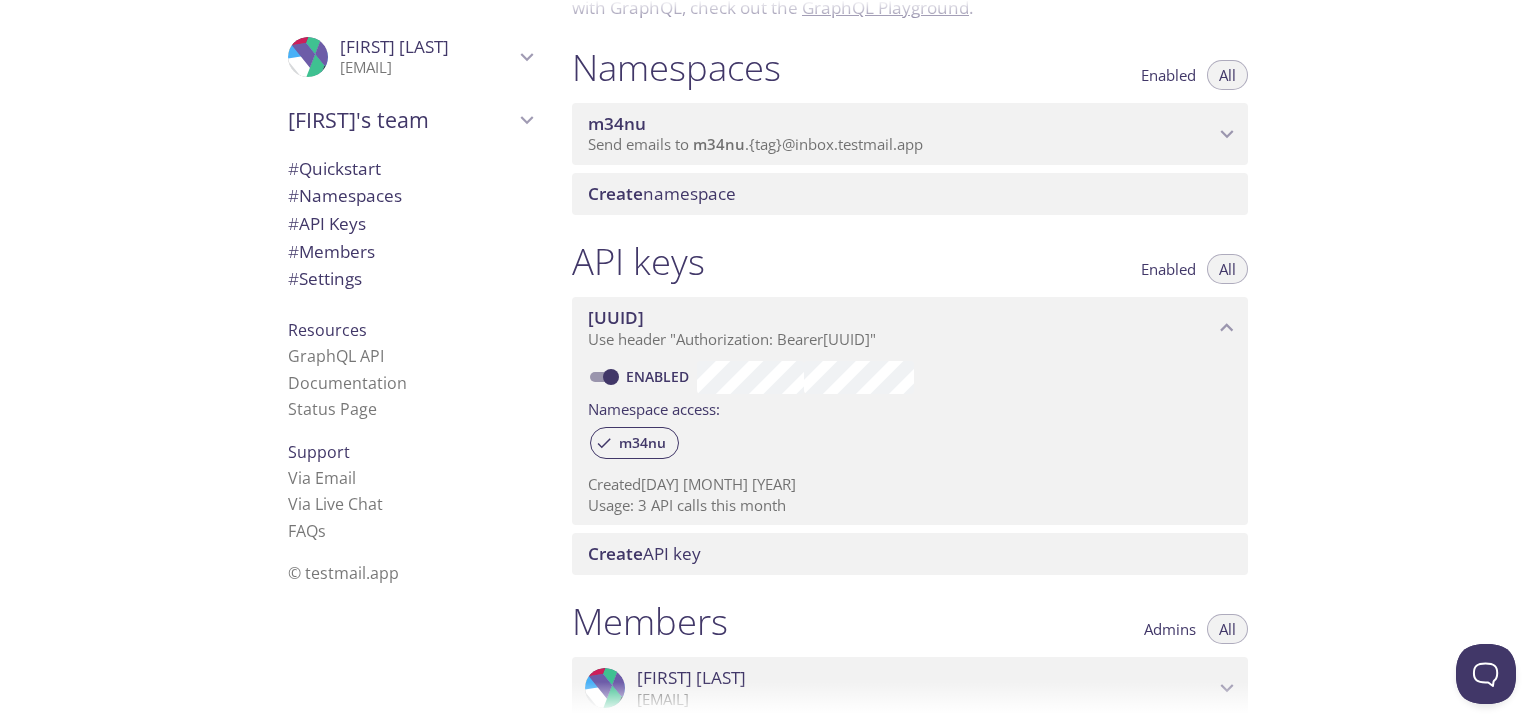 click on "Send emails to   [USERNAME] . {tag} @[DOMAIN]" at bounding box center [755, 144] 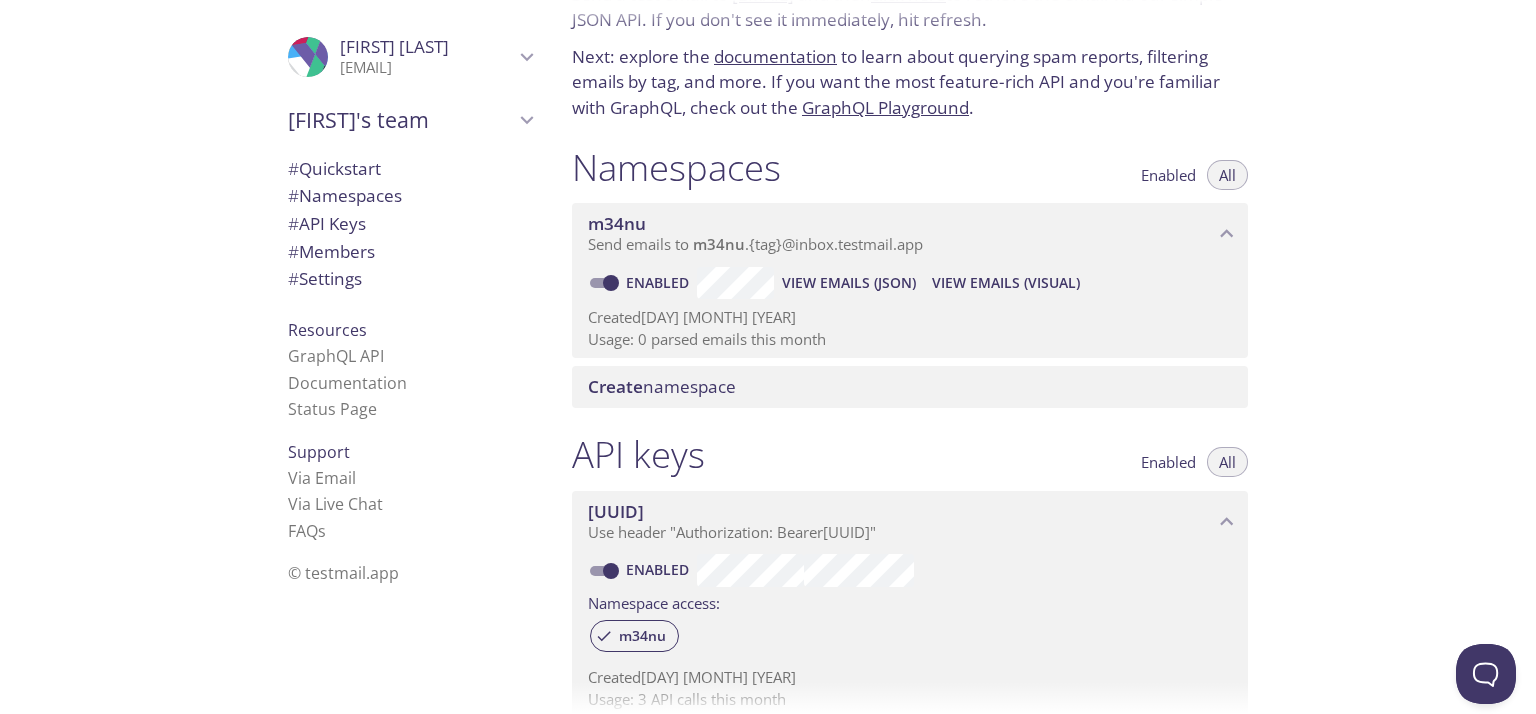 scroll, scrollTop: 0, scrollLeft: 0, axis: both 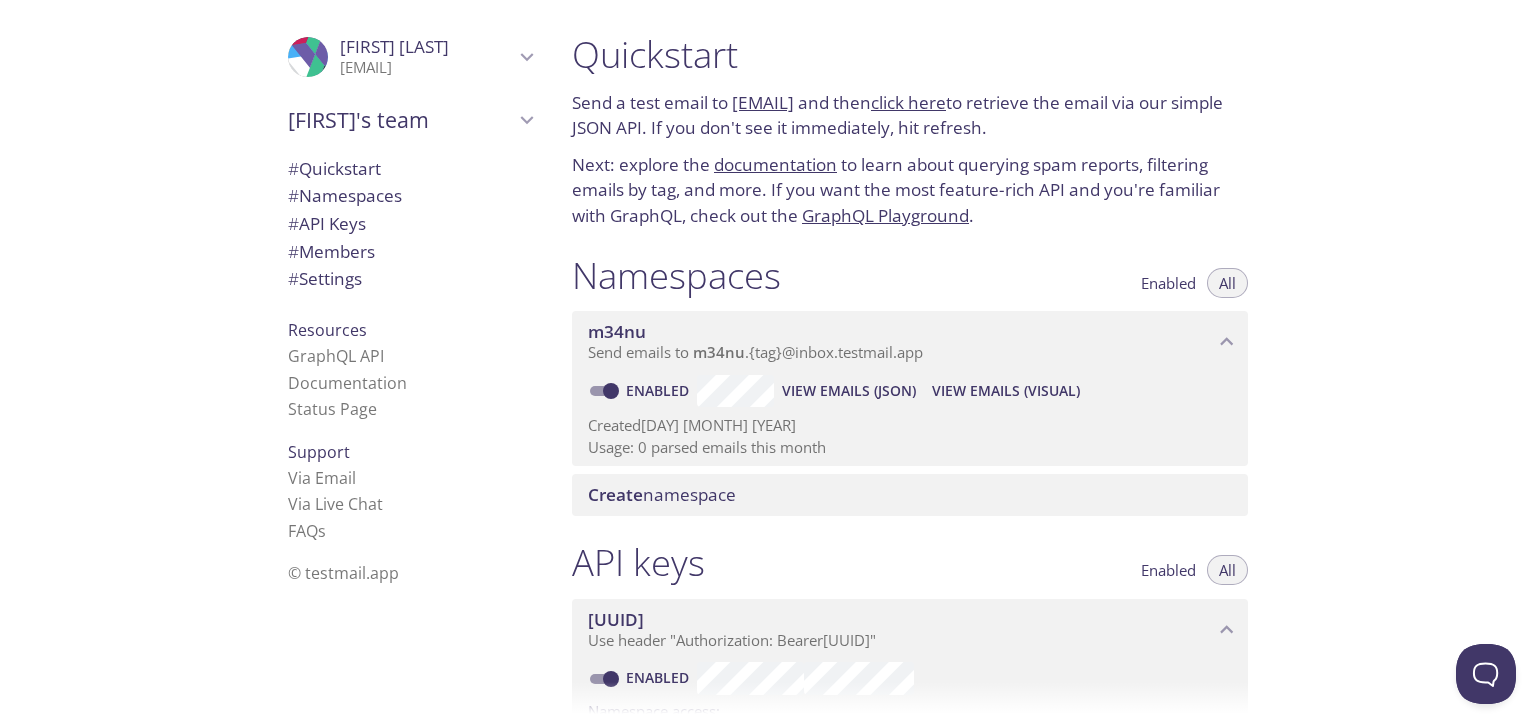 click on "#  Settings" at bounding box center [410, 279] 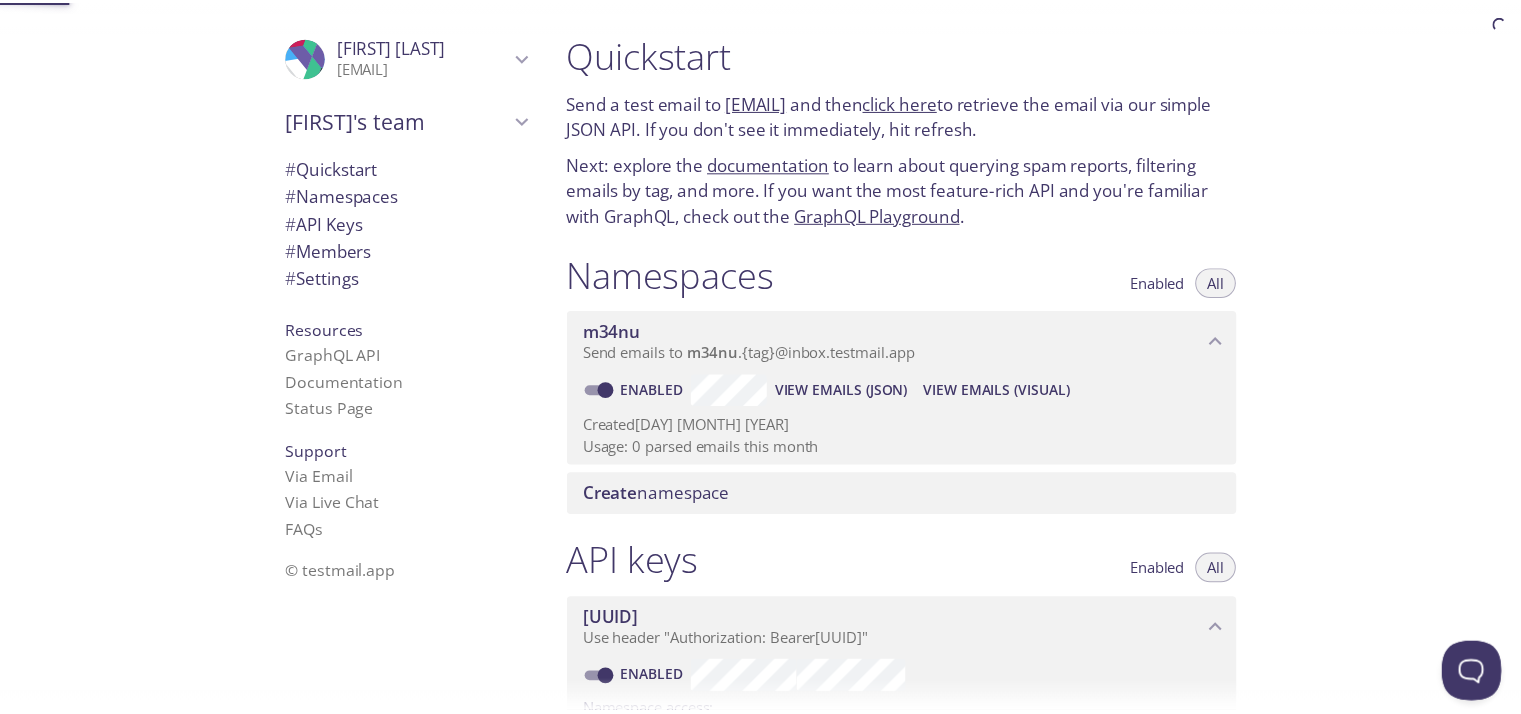 scroll, scrollTop: 708, scrollLeft: 0, axis: vertical 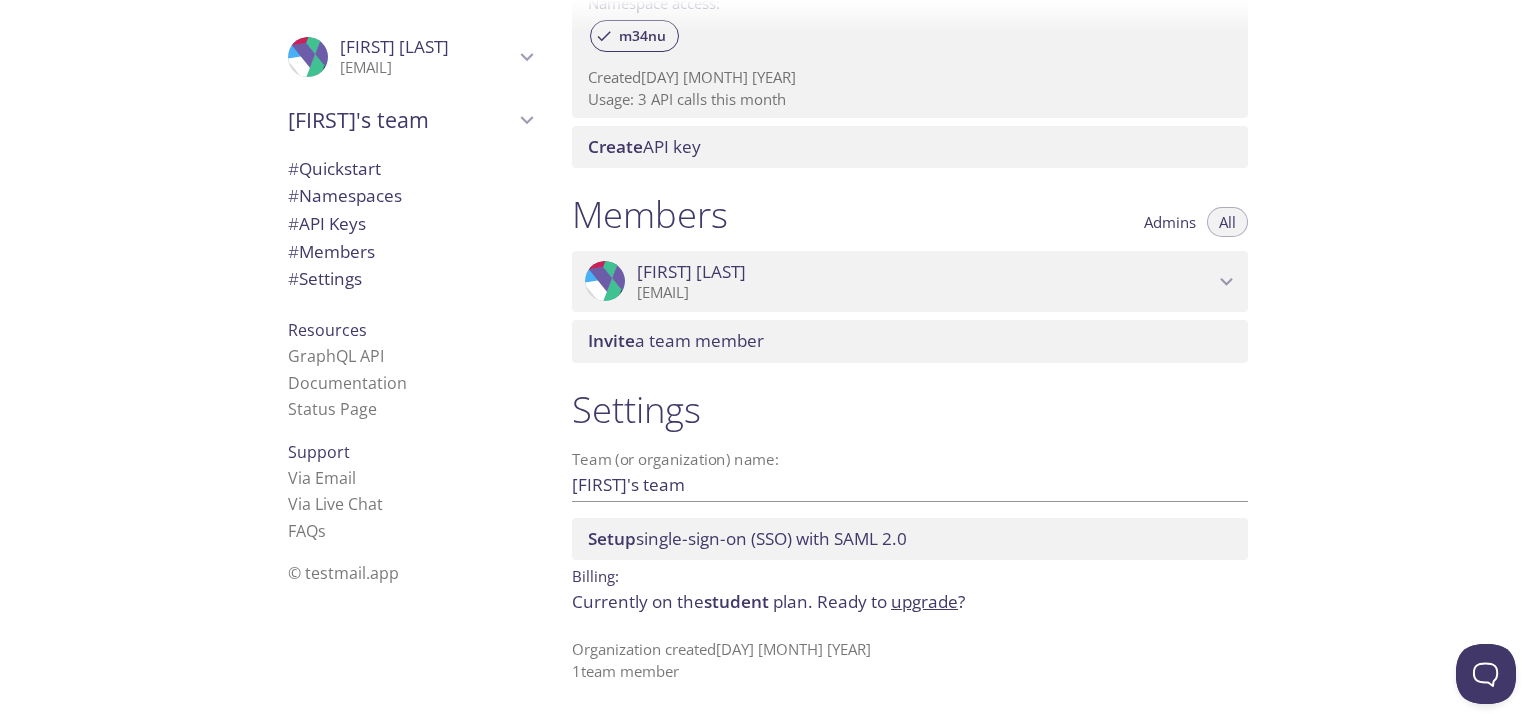 click on "student" at bounding box center [736, 601] 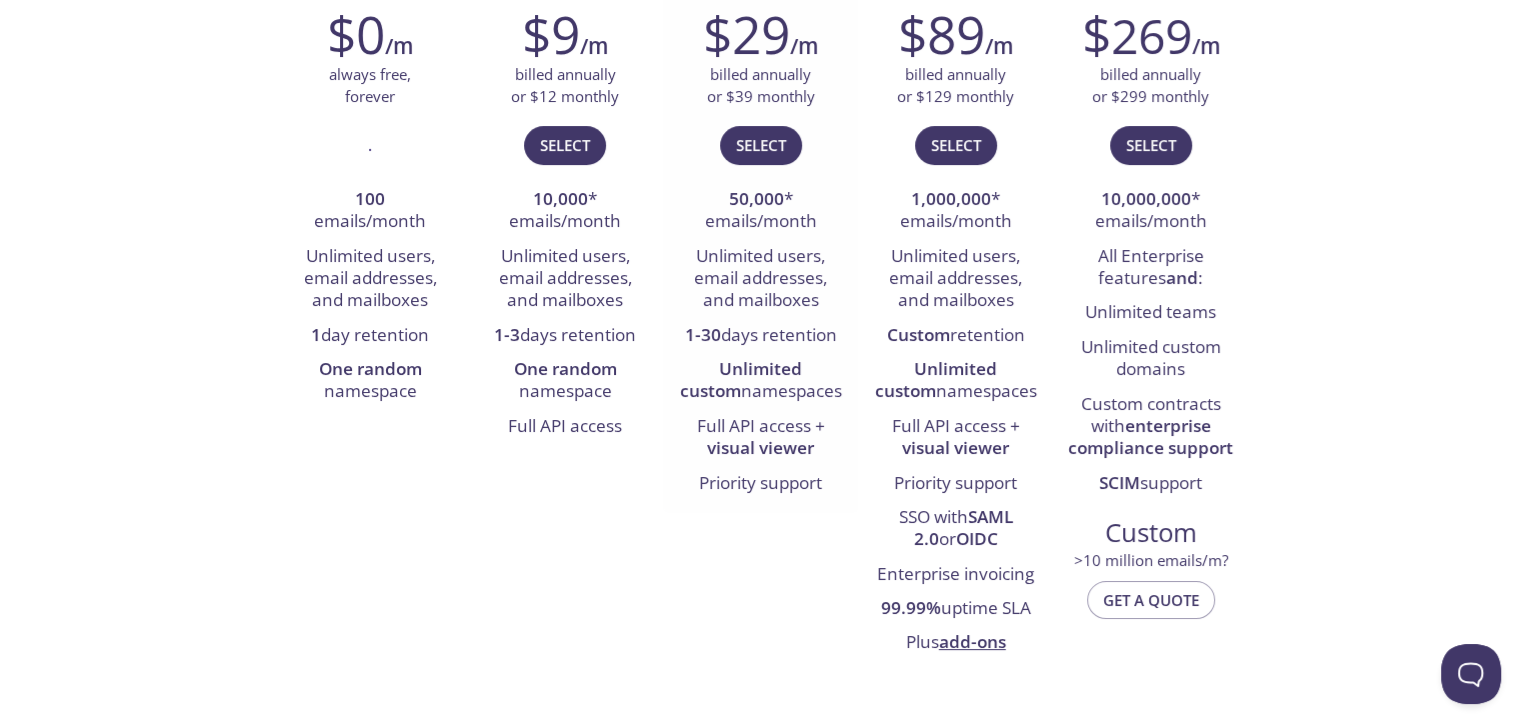 scroll, scrollTop: 100, scrollLeft: 0, axis: vertical 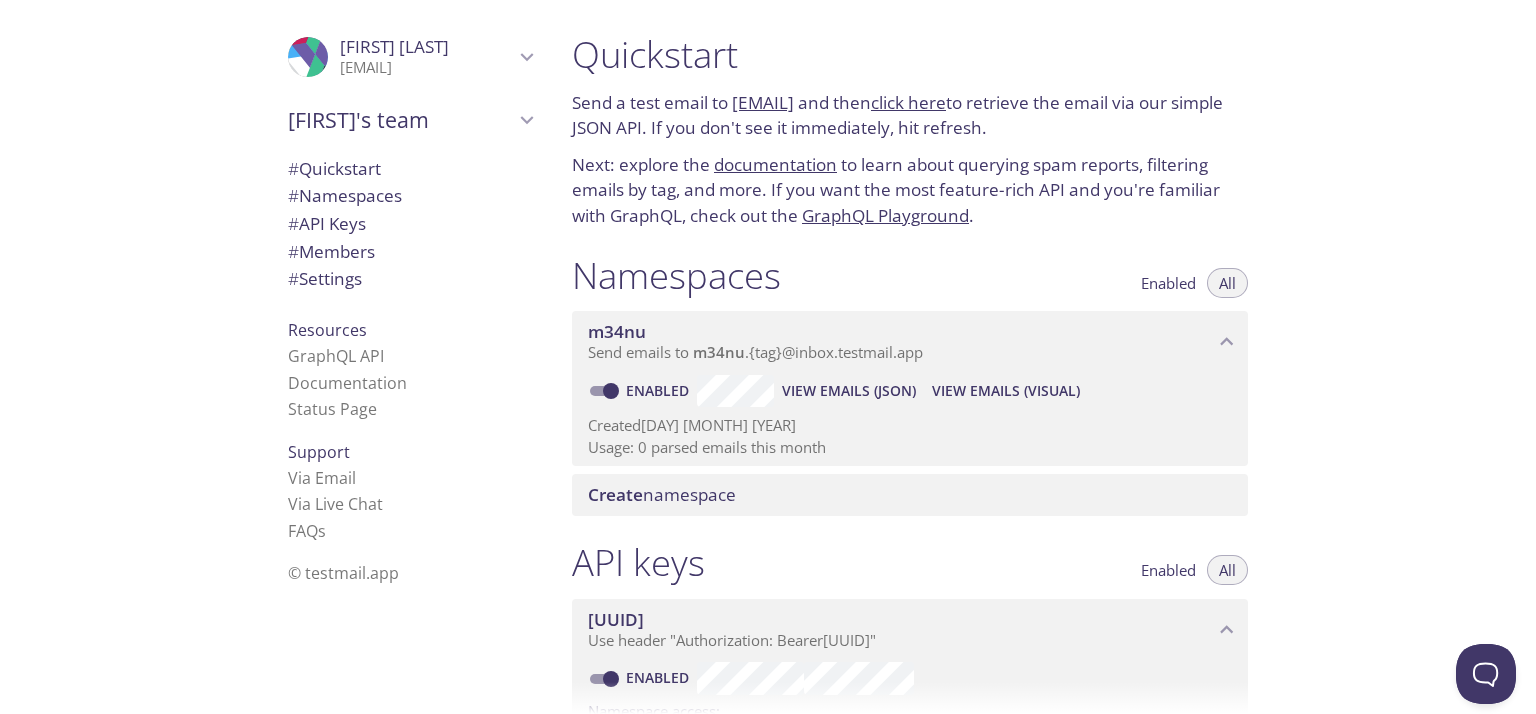 click on "Create" at bounding box center [615, 494] 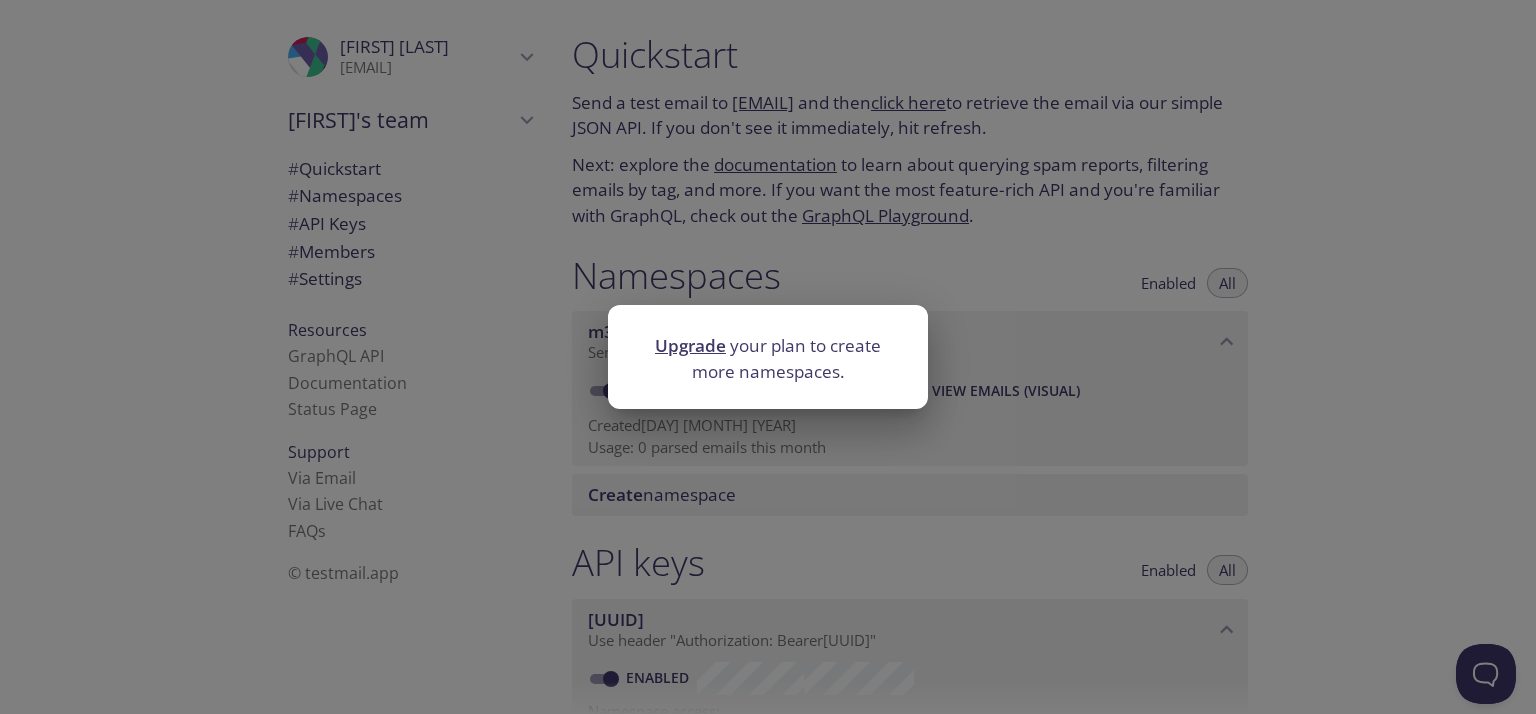 drag, startPoint x: 1262, startPoint y: 358, endPoint x: 1189, endPoint y: 377, distance: 75.43209 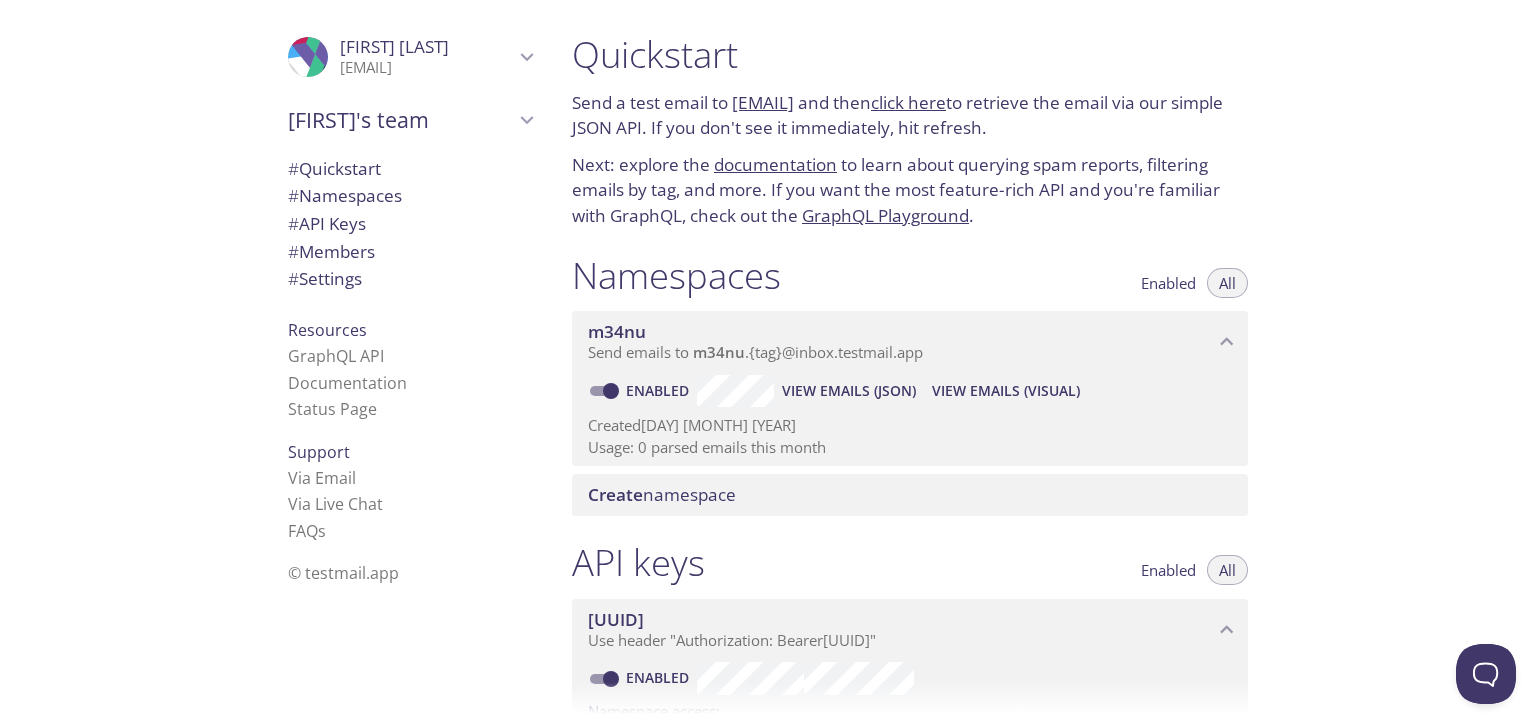 click on "Create  namespace" at bounding box center (662, 494) 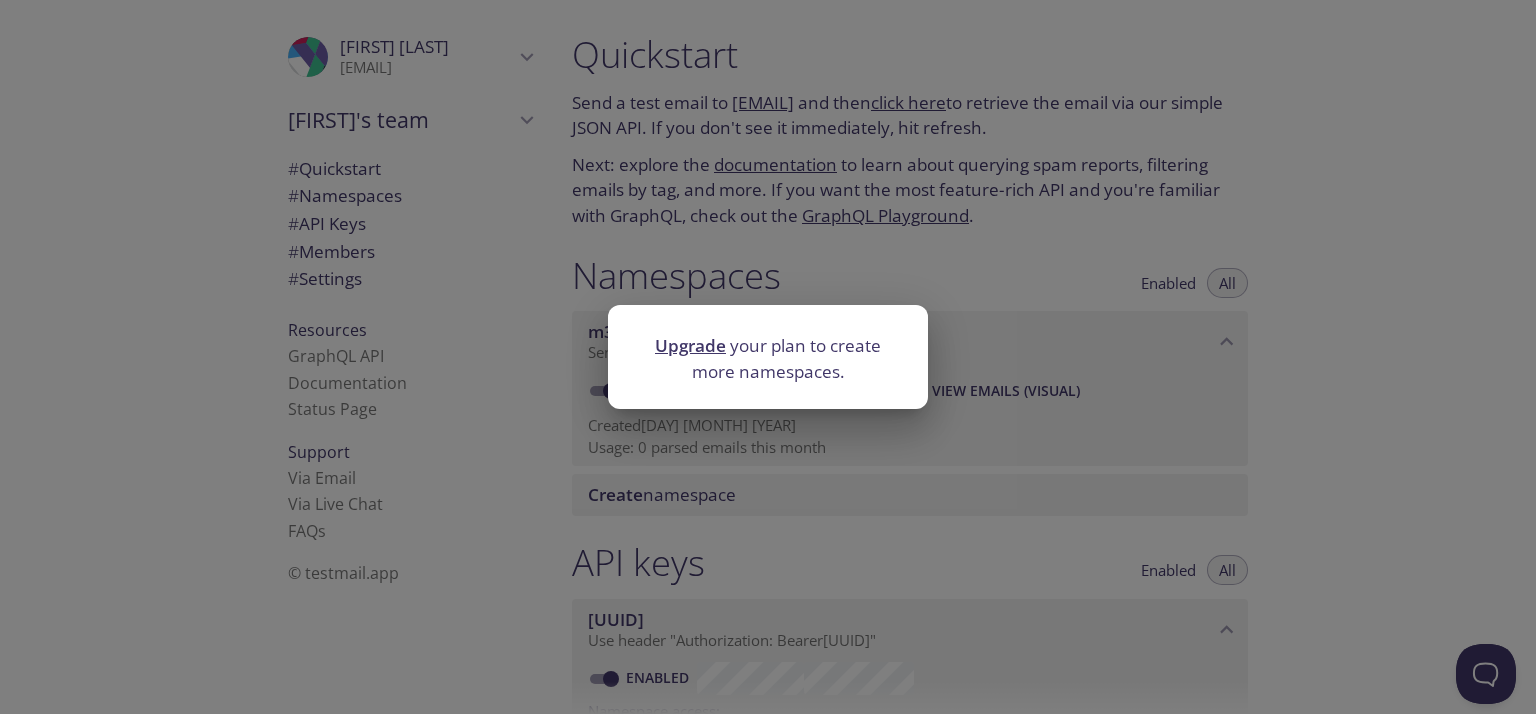 click on "Upgrade" at bounding box center [690, 345] 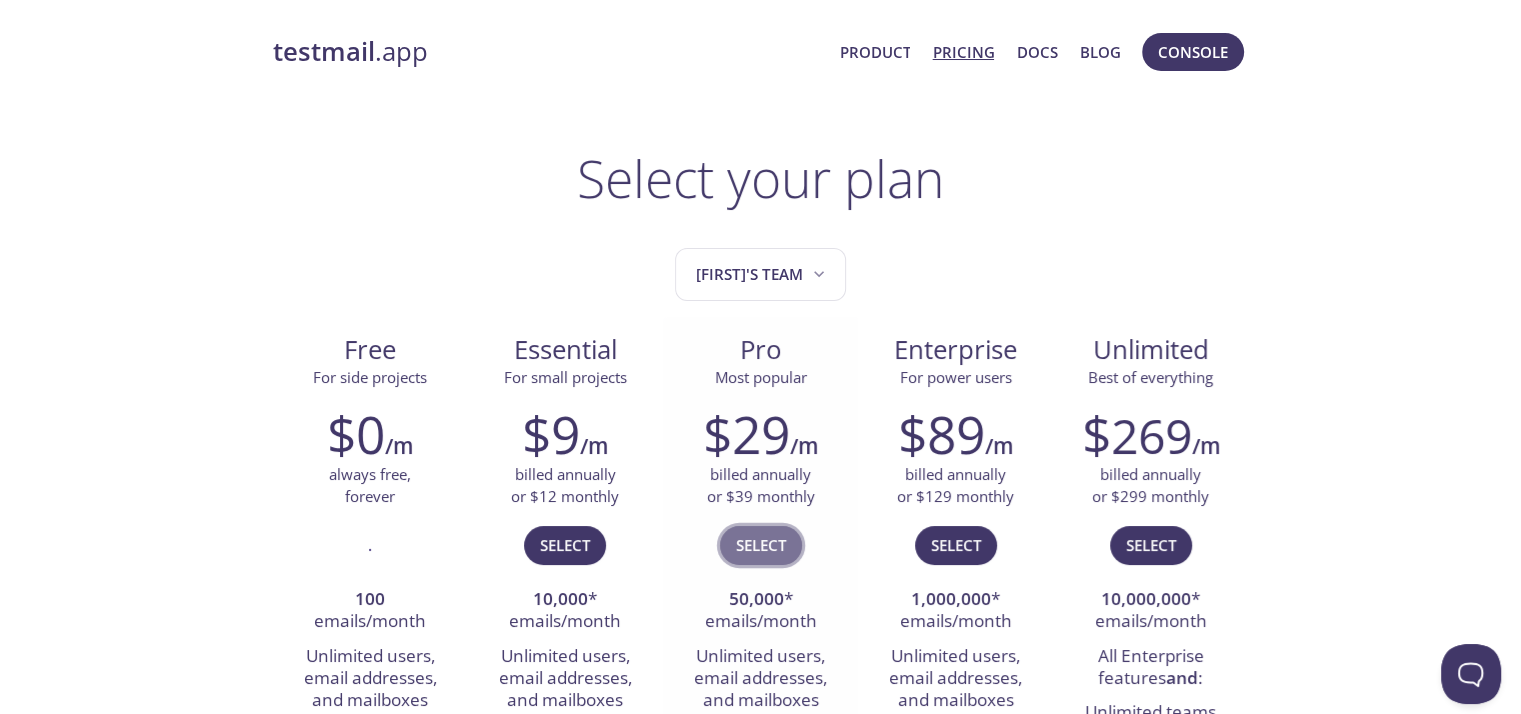 click on "Select" at bounding box center [761, 545] 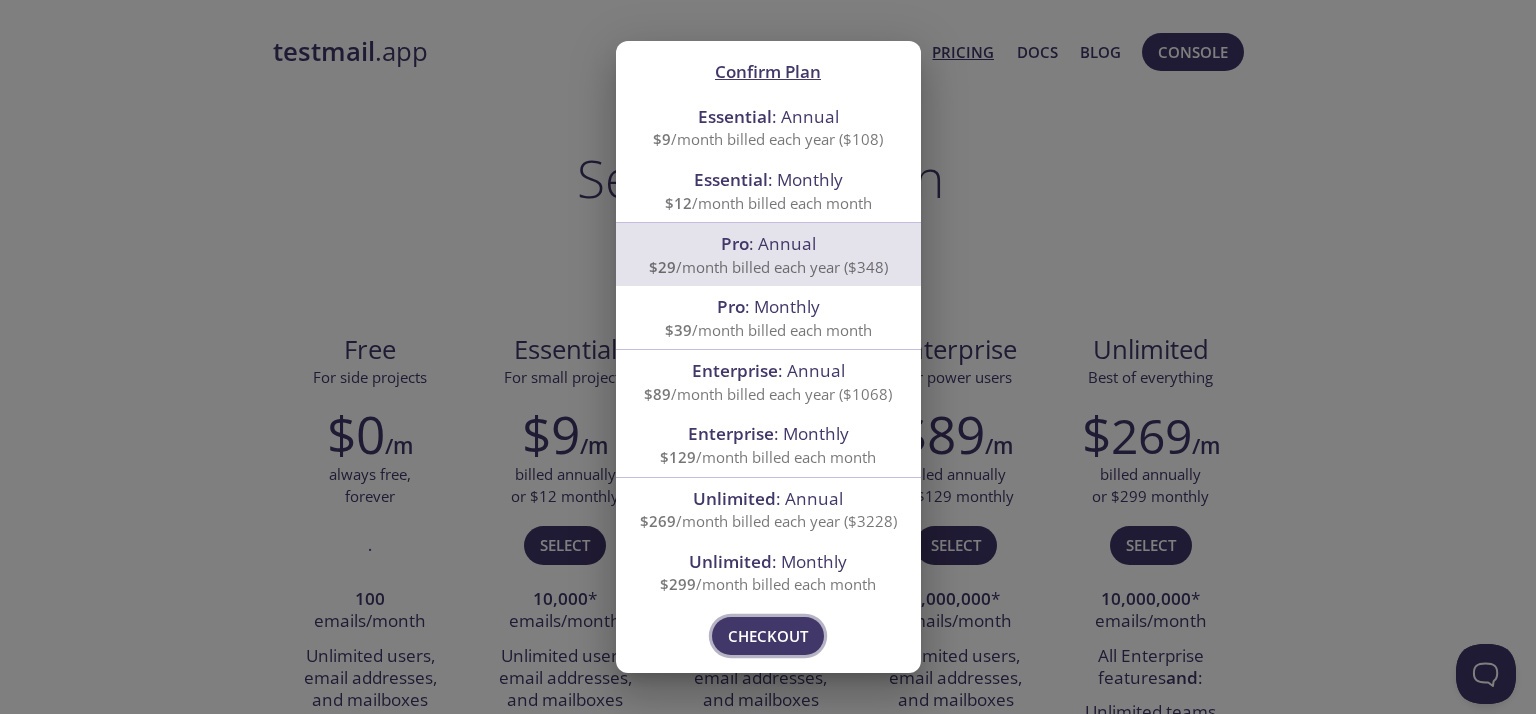 click on "Checkout" at bounding box center [768, 636] 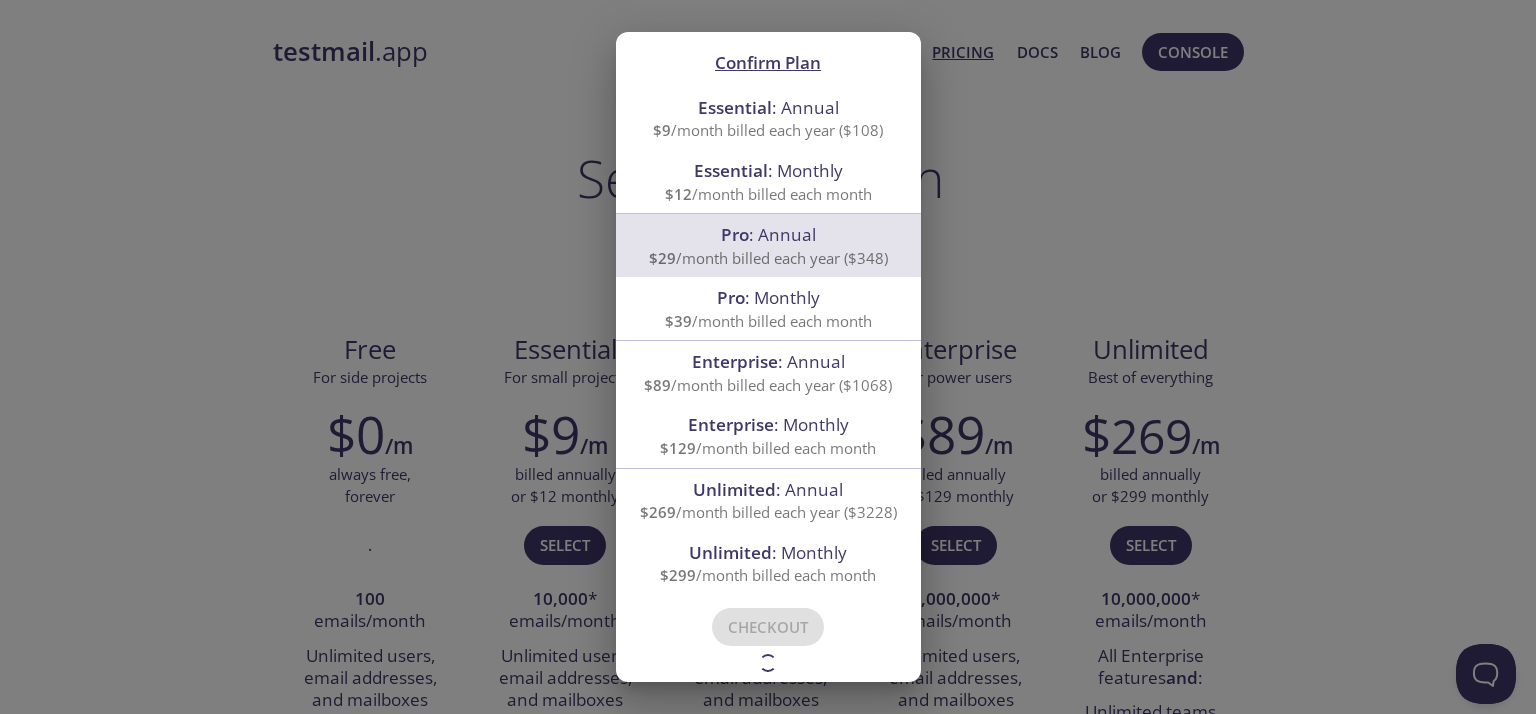 drag, startPoint x: 924, startPoint y: 494, endPoint x: 964, endPoint y: 459, distance: 53.15073 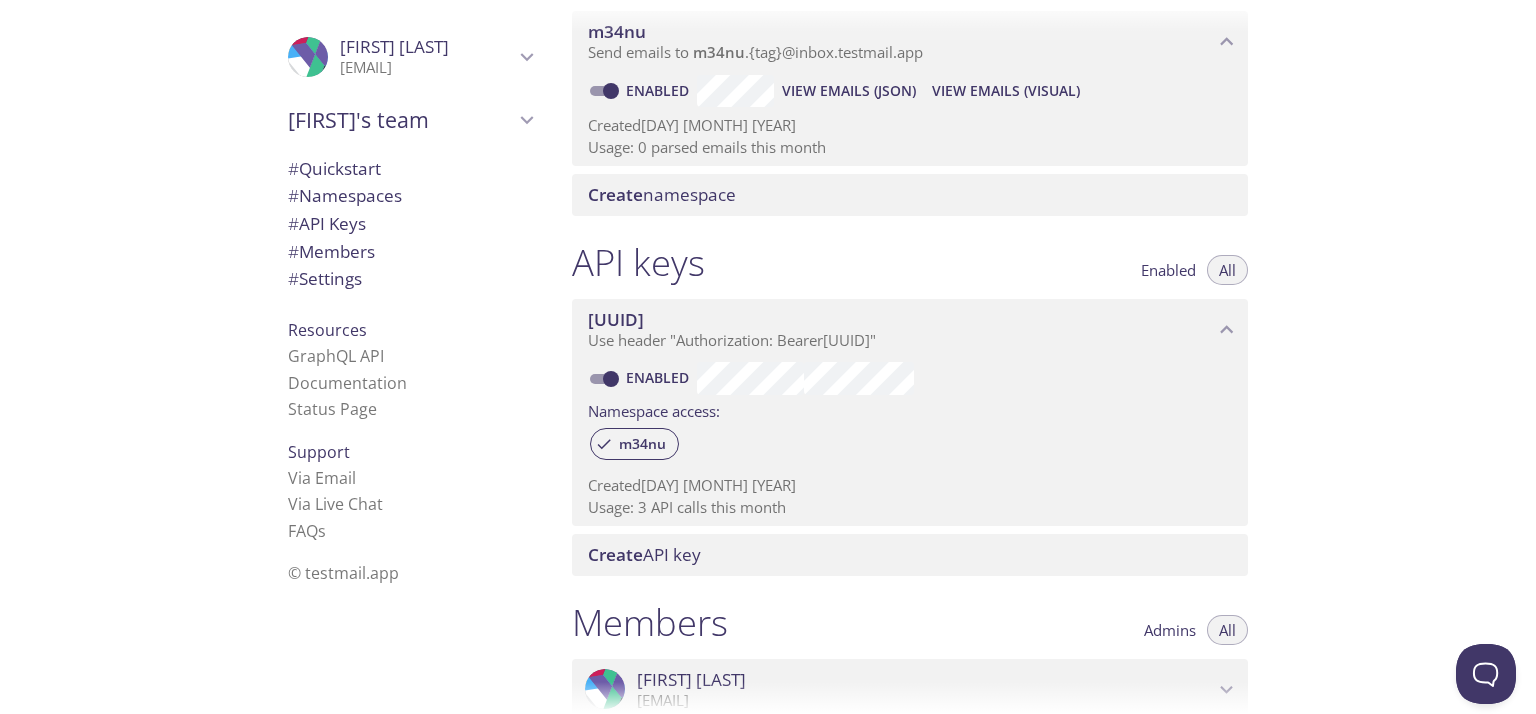 scroll, scrollTop: 500, scrollLeft: 0, axis: vertical 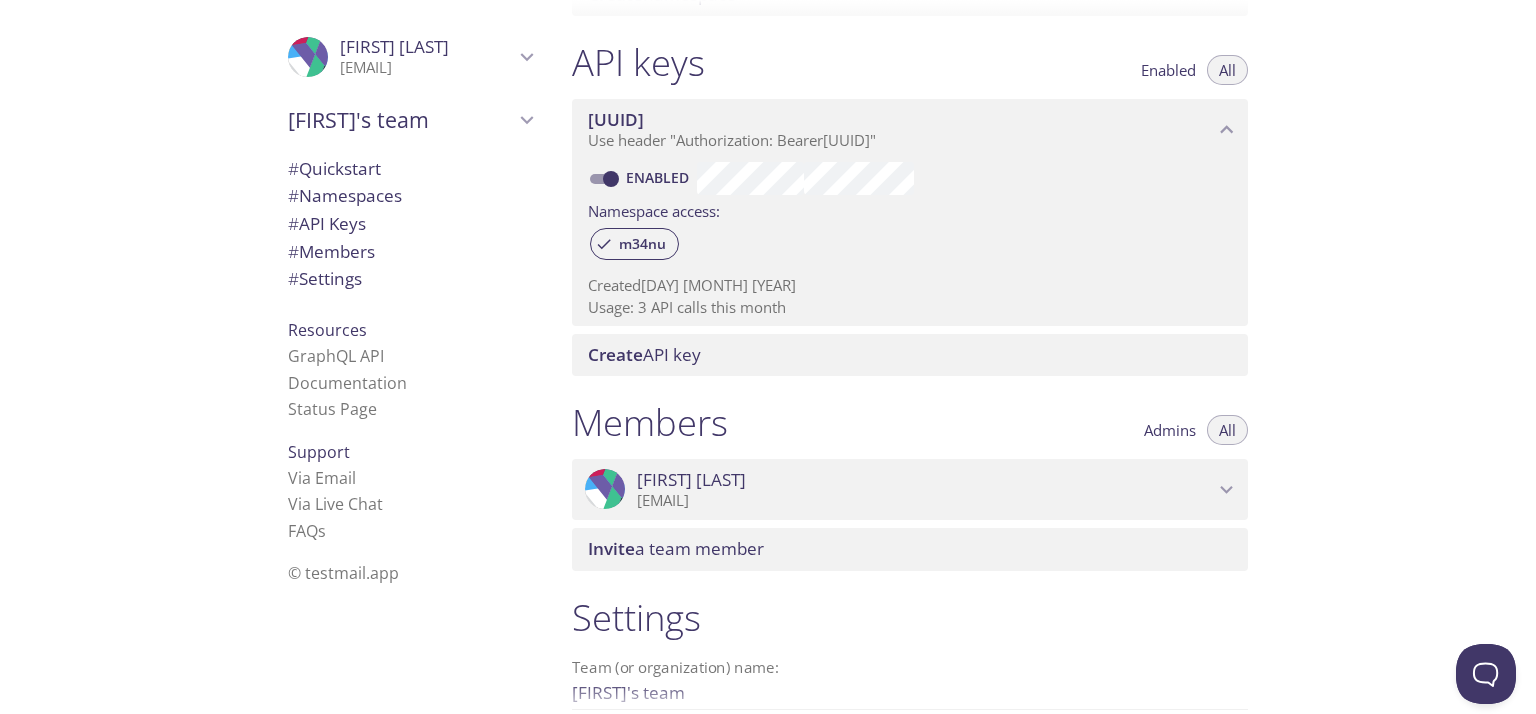 click on "Invite  a team member" at bounding box center (676, 548) 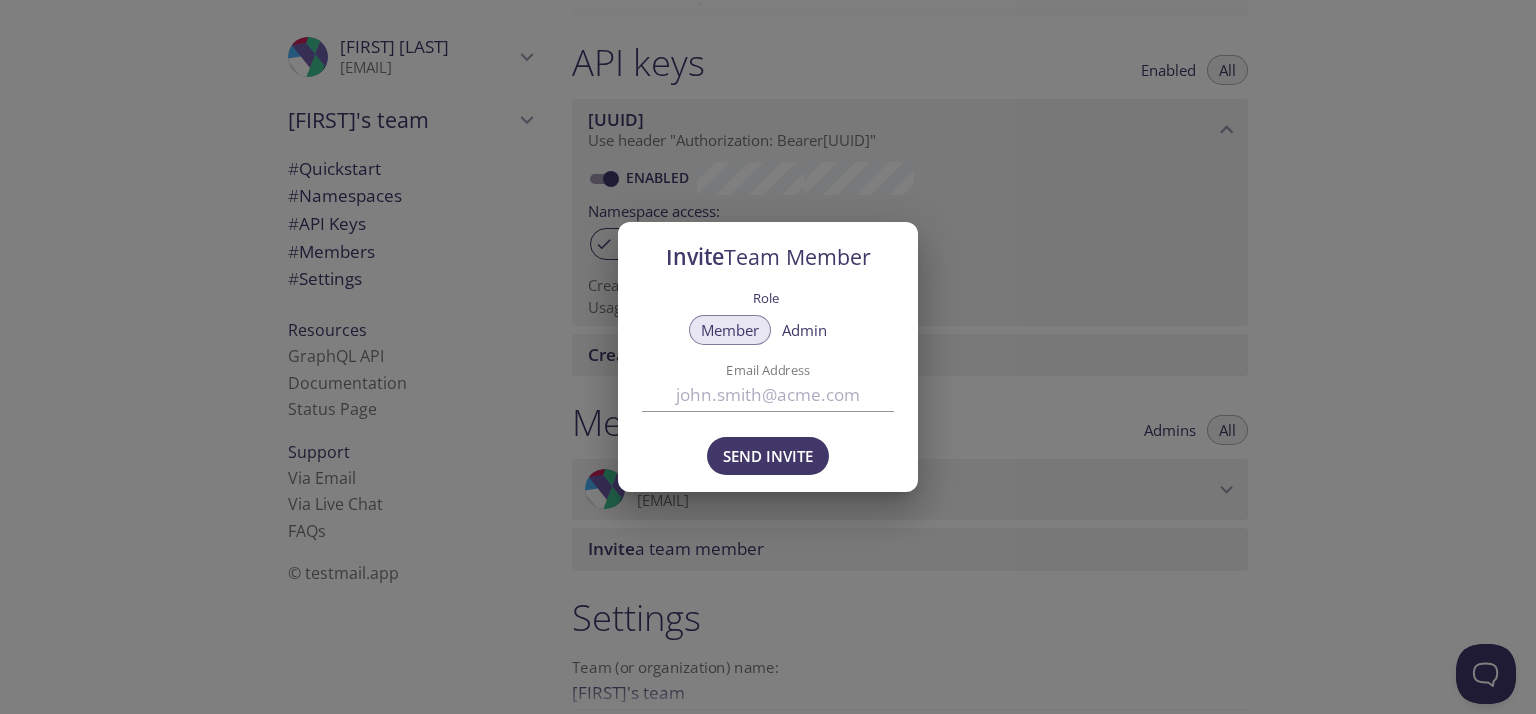 click on "Admin" at bounding box center [804, 330] 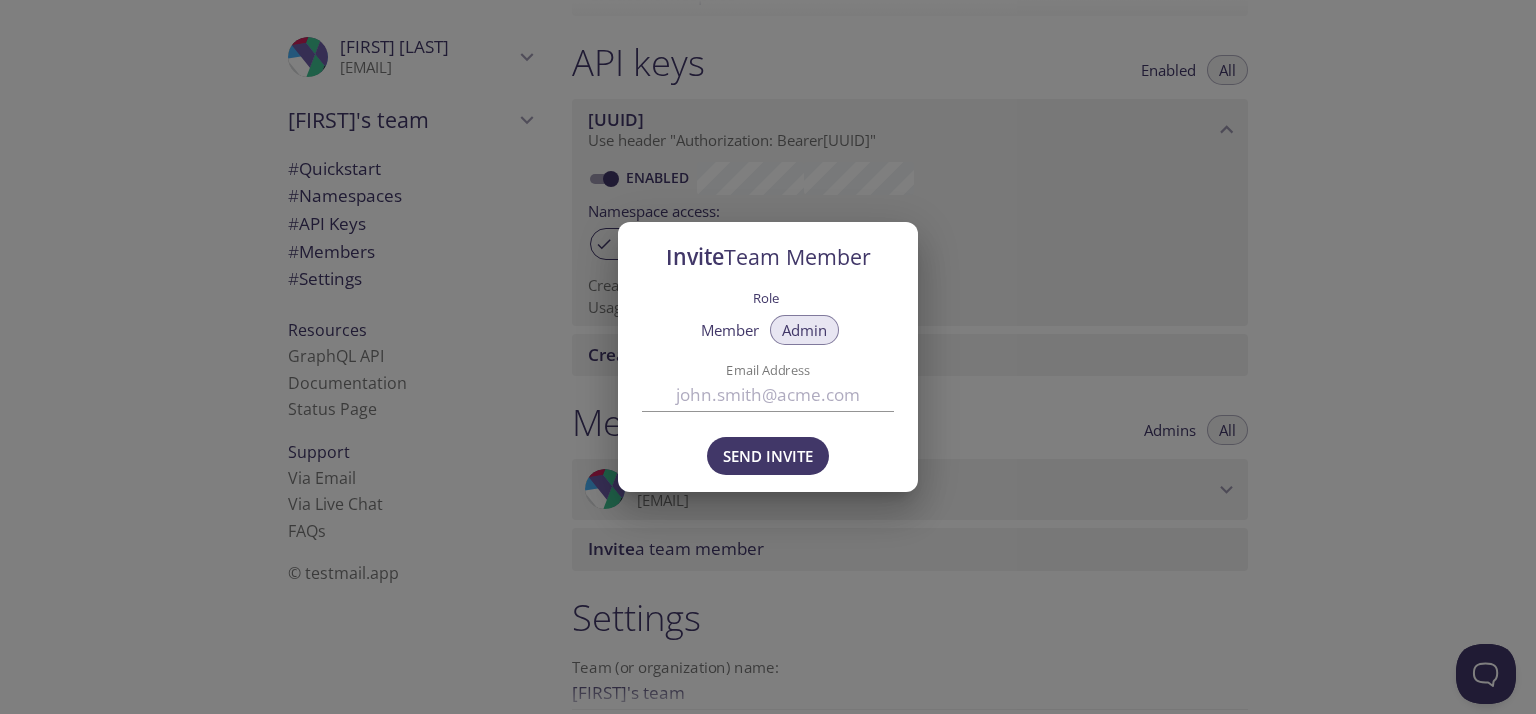 click on "Invite  Team Member Role Member Admin Email Address Send Invite" at bounding box center (768, 357) 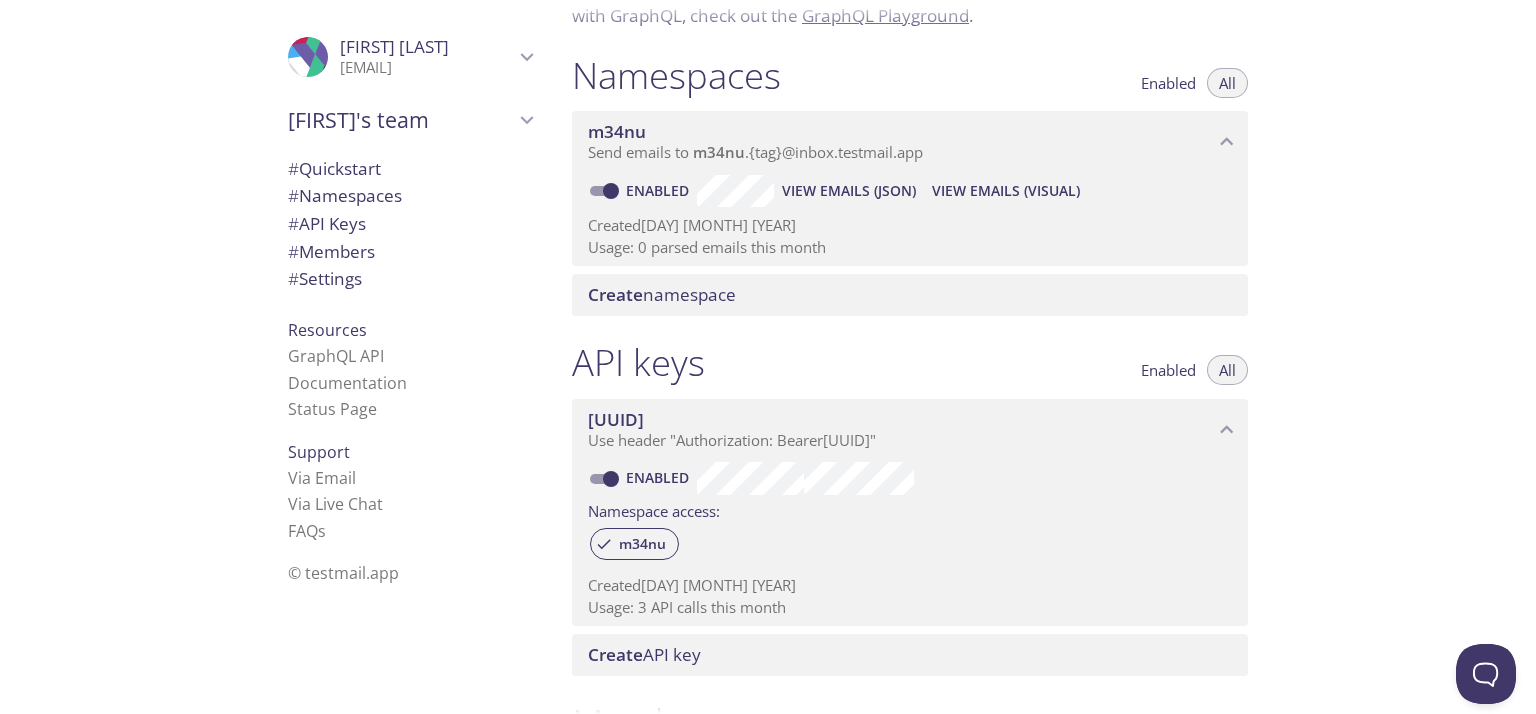 scroll, scrollTop: 0, scrollLeft: 0, axis: both 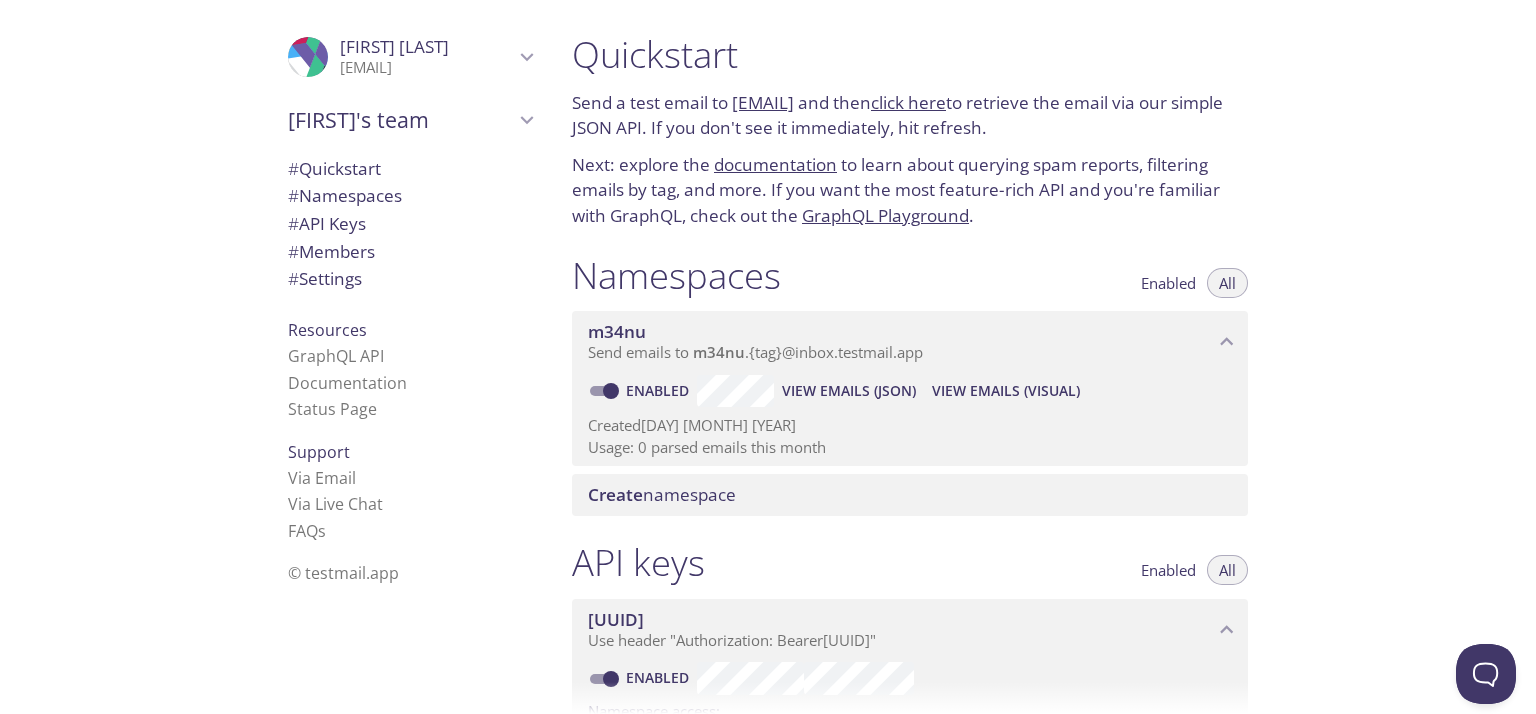 click on "documentation" at bounding box center (775, 164) 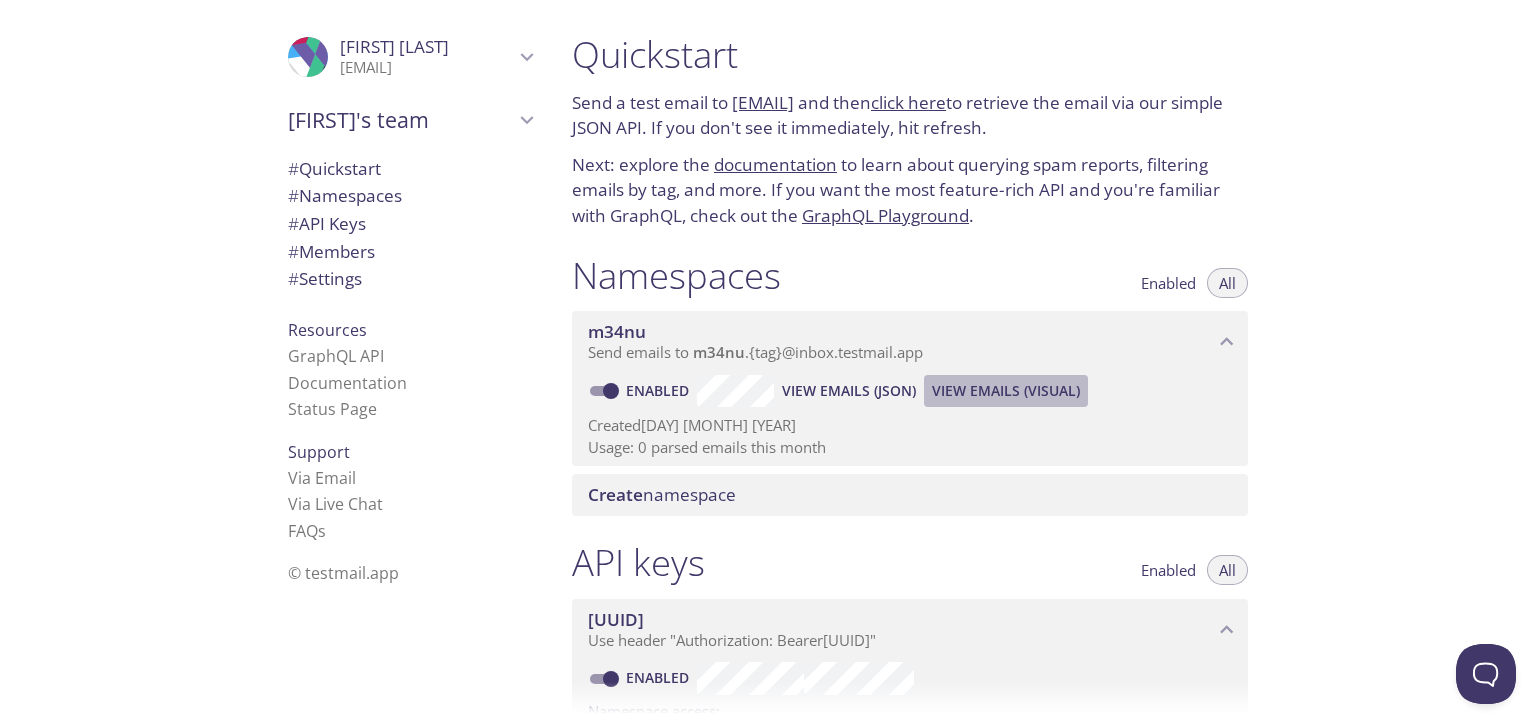 click on "View Emails (Visual)" at bounding box center [1006, 391] 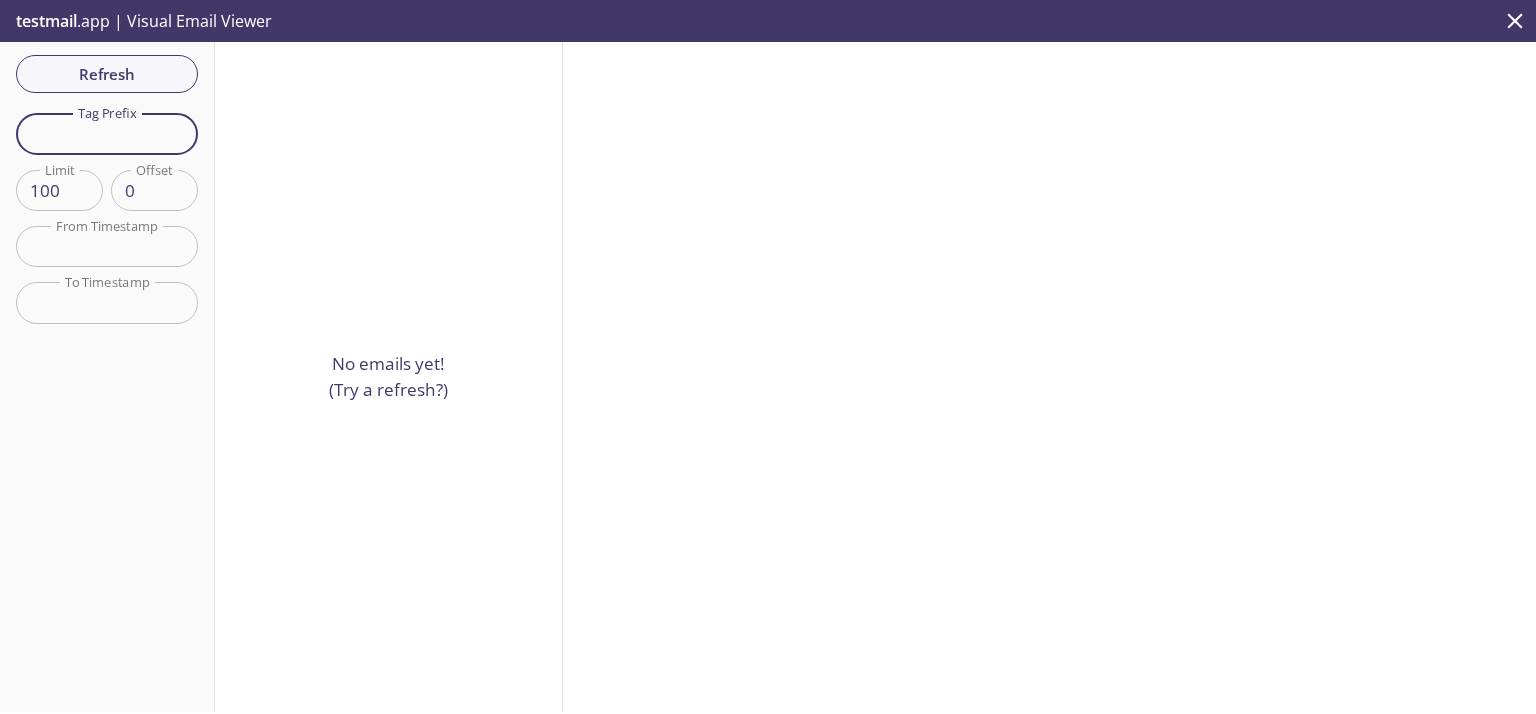 click at bounding box center [107, 133] 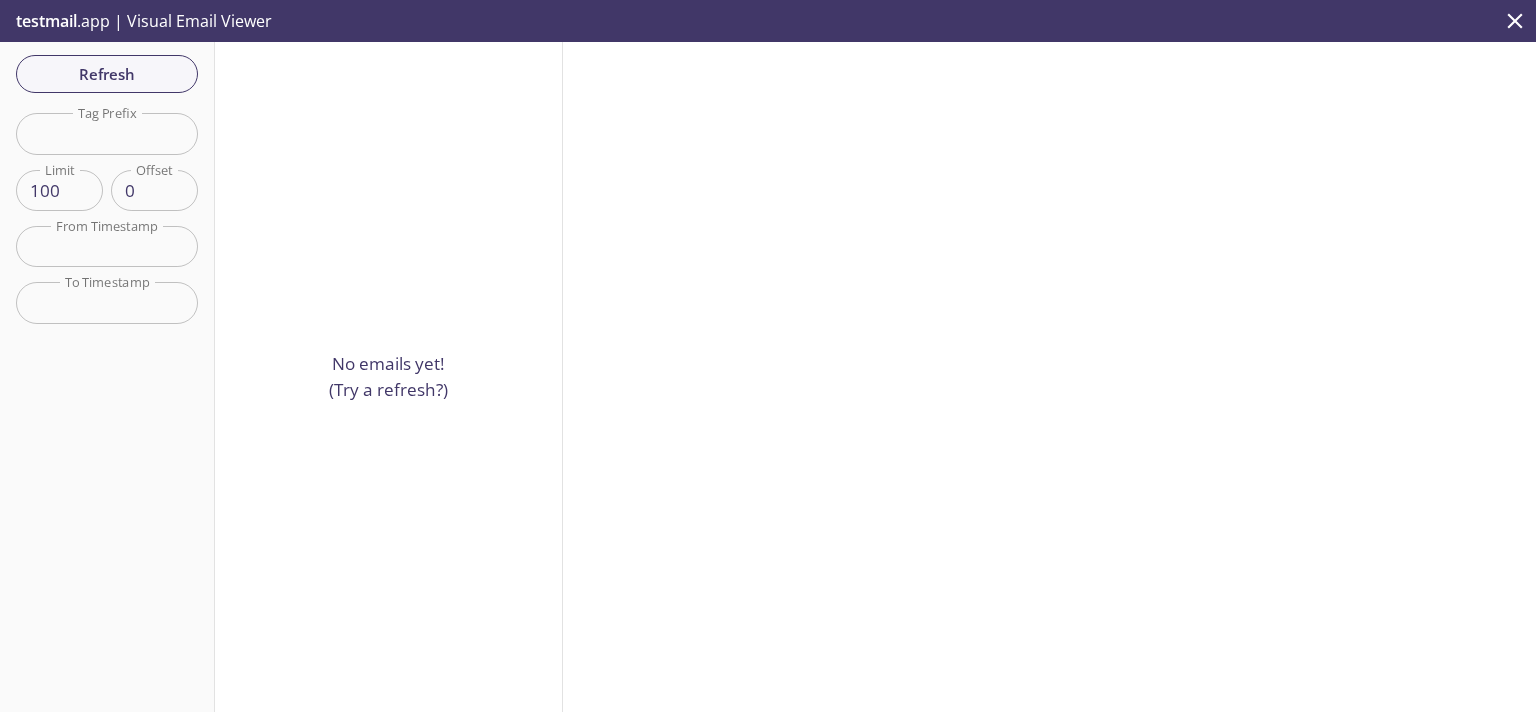 drag, startPoint x: 885, startPoint y: 399, endPoint x: 875, endPoint y: 395, distance: 10.770329 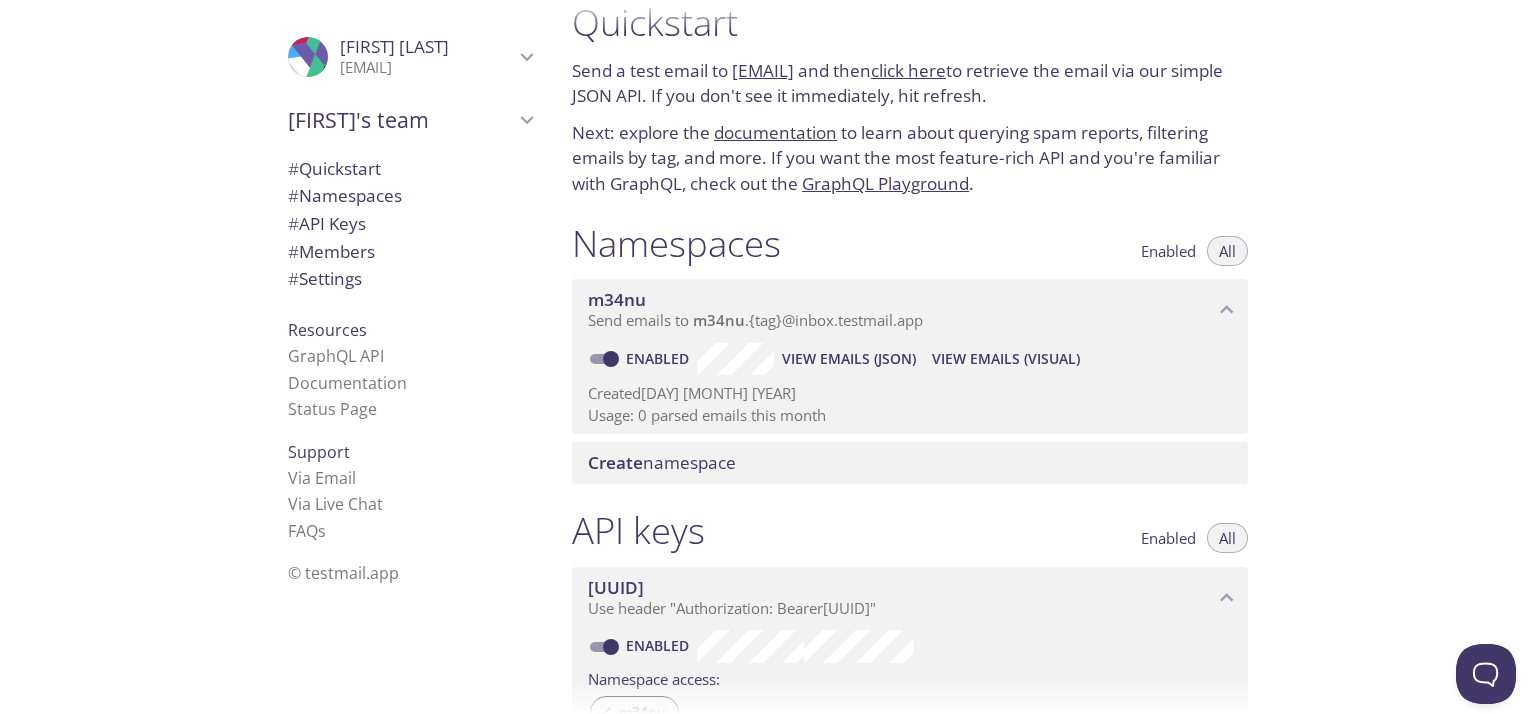 scroll, scrollTop: 0, scrollLeft: 0, axis: both 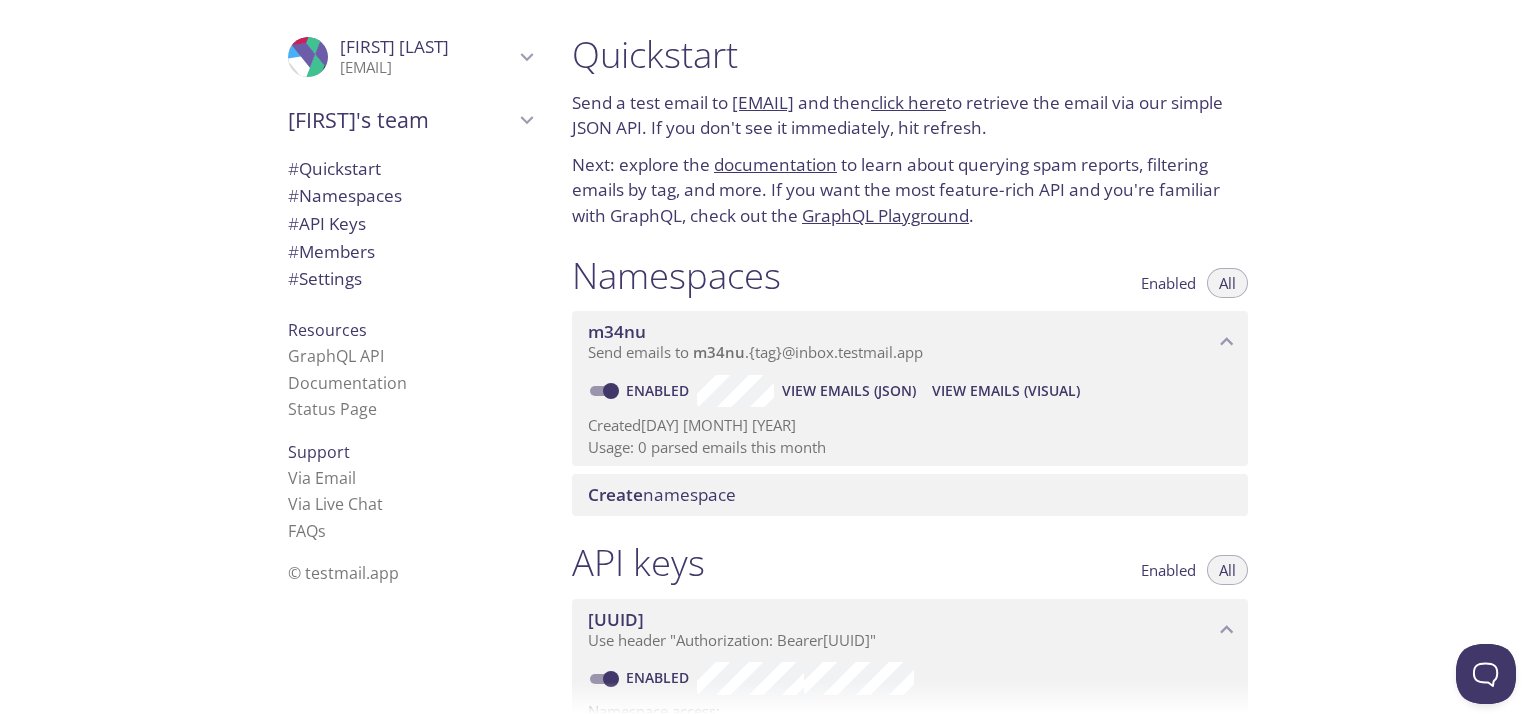 click on "[EMAIL]" at bounding box center [763, 102] 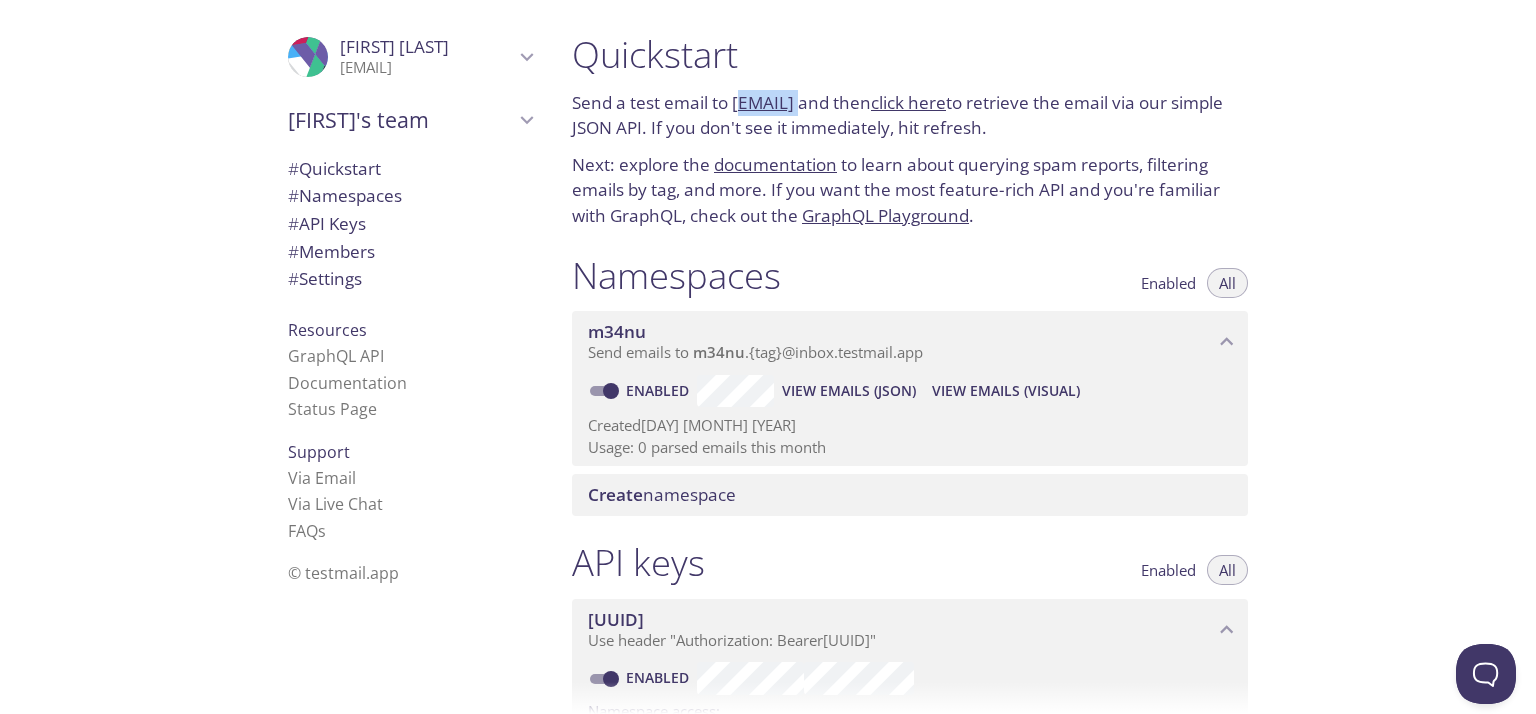 drag, startPoint x: 996, startPoint y: 101, endPoint x: 742, endPoint y: 99, distance: 254.00787 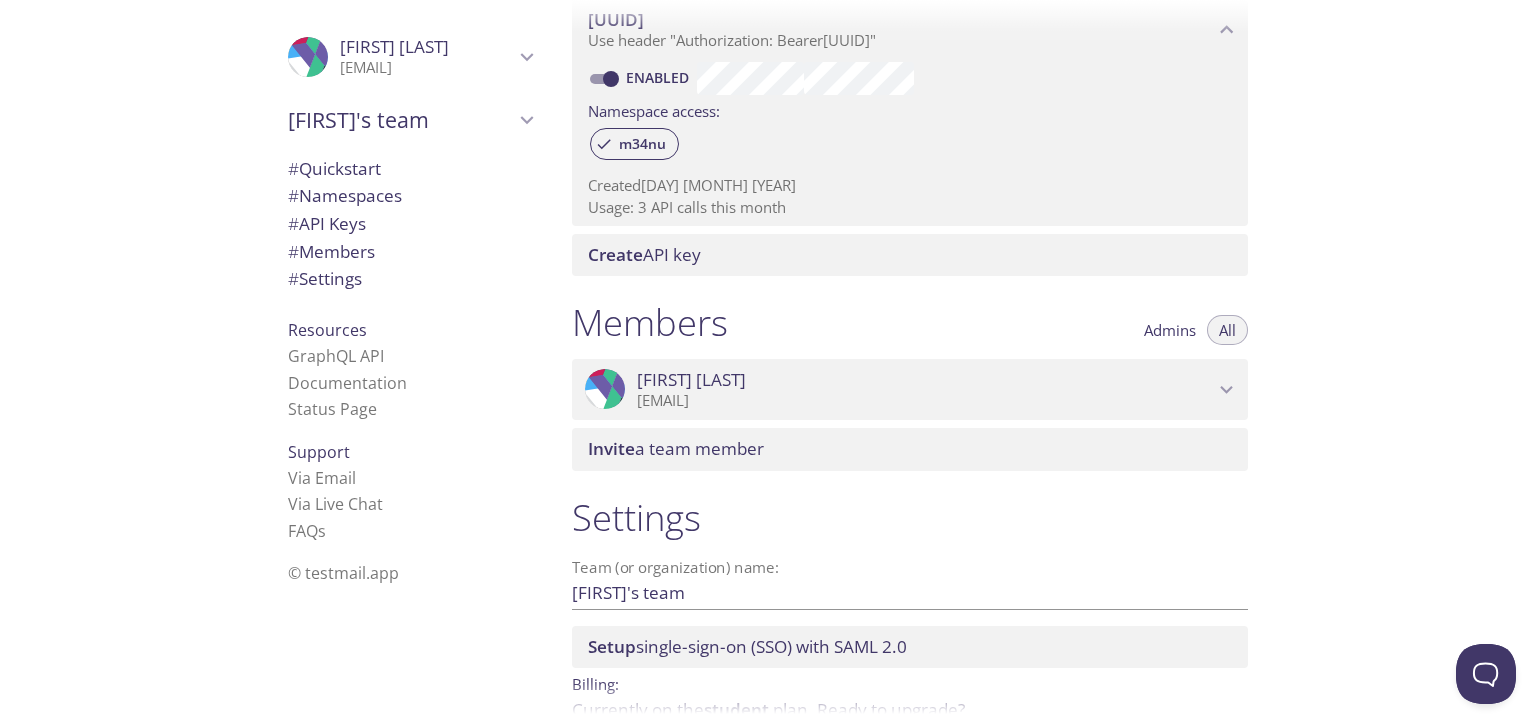 scroll, scrollTop: 708, scrollLeft: 0, axis: vertical 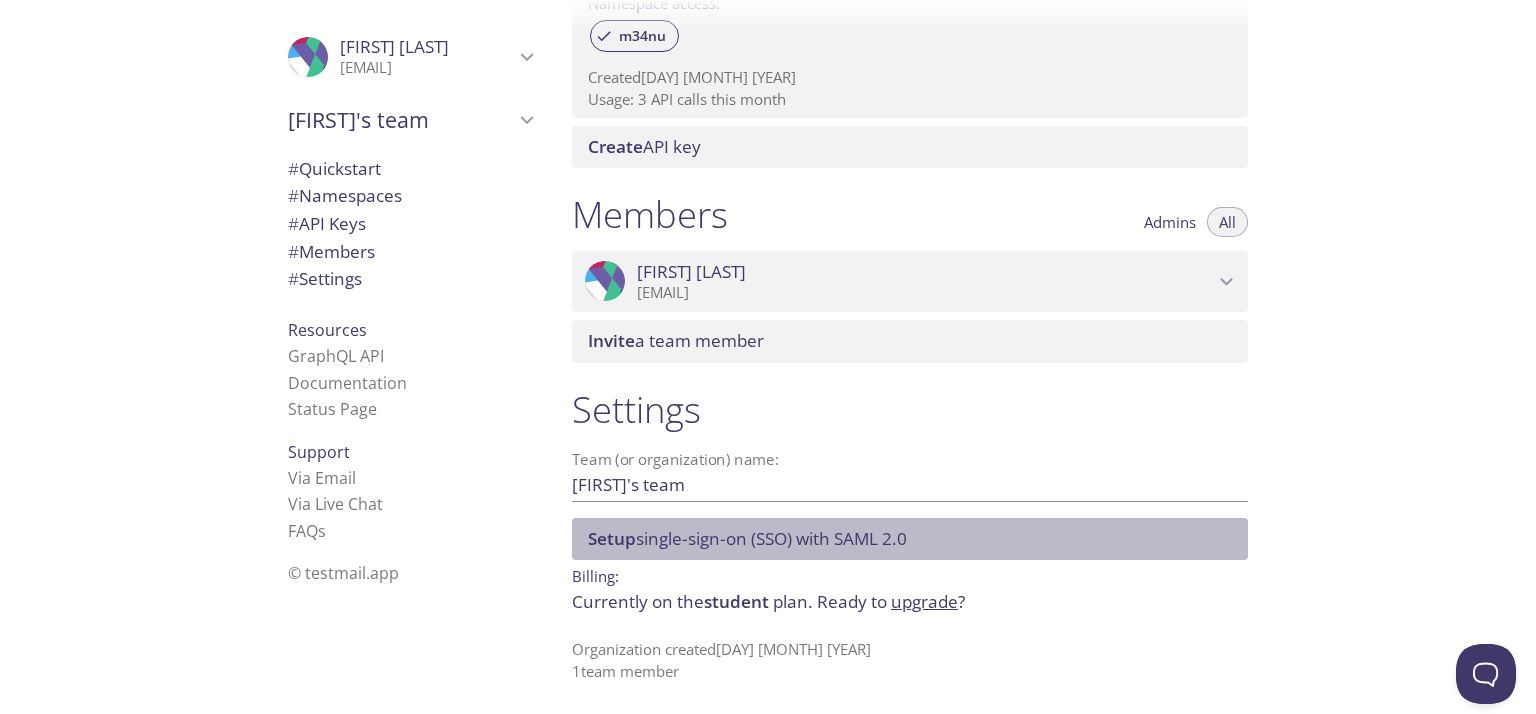 click on "Setup  single-sign-on (SSO) with SAML 2.0" at bounding box center [910, 539] 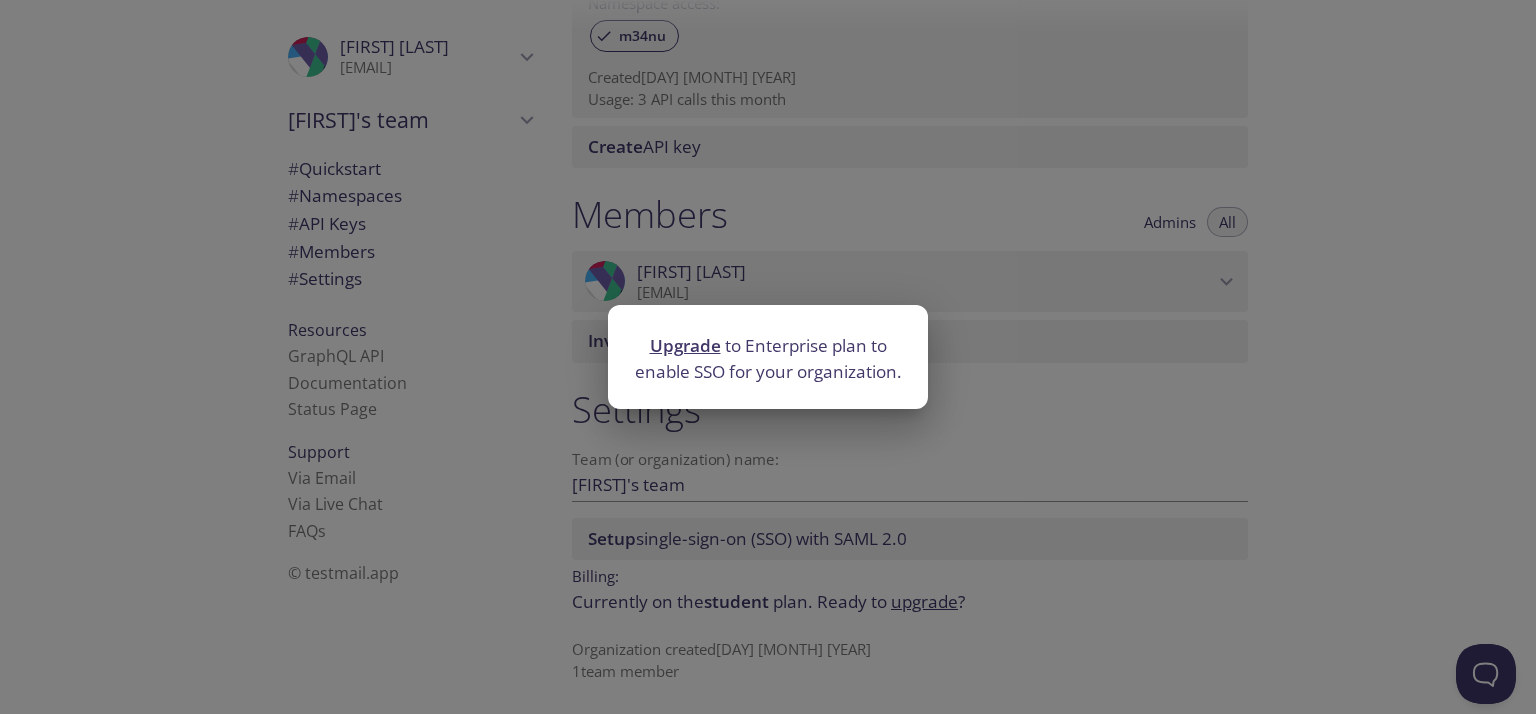 click on "Upgrade   to Enterprise plan to enable SSO for your organization." at bounding box center (768, 357) 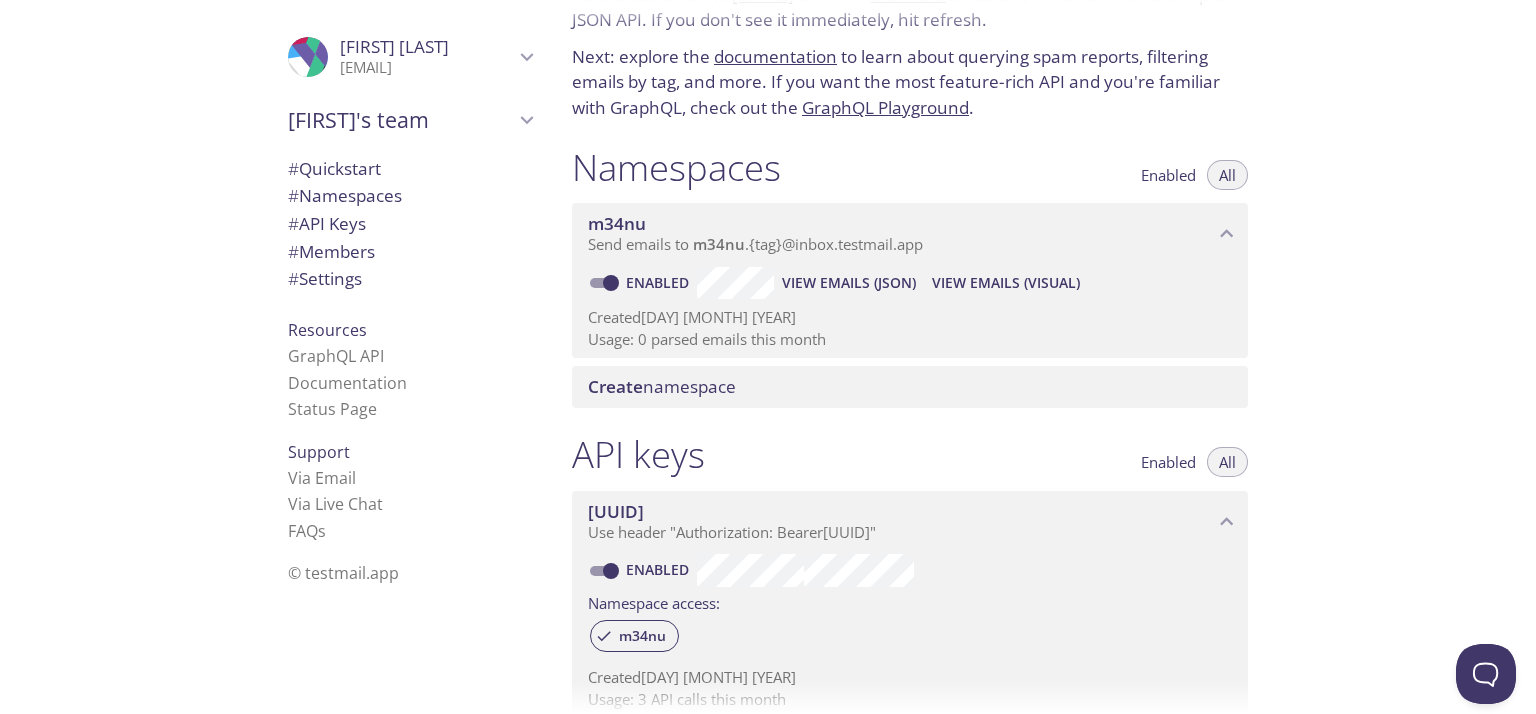 scroll, scrollTop: 8, scrollLeft: 0, axis: vertical 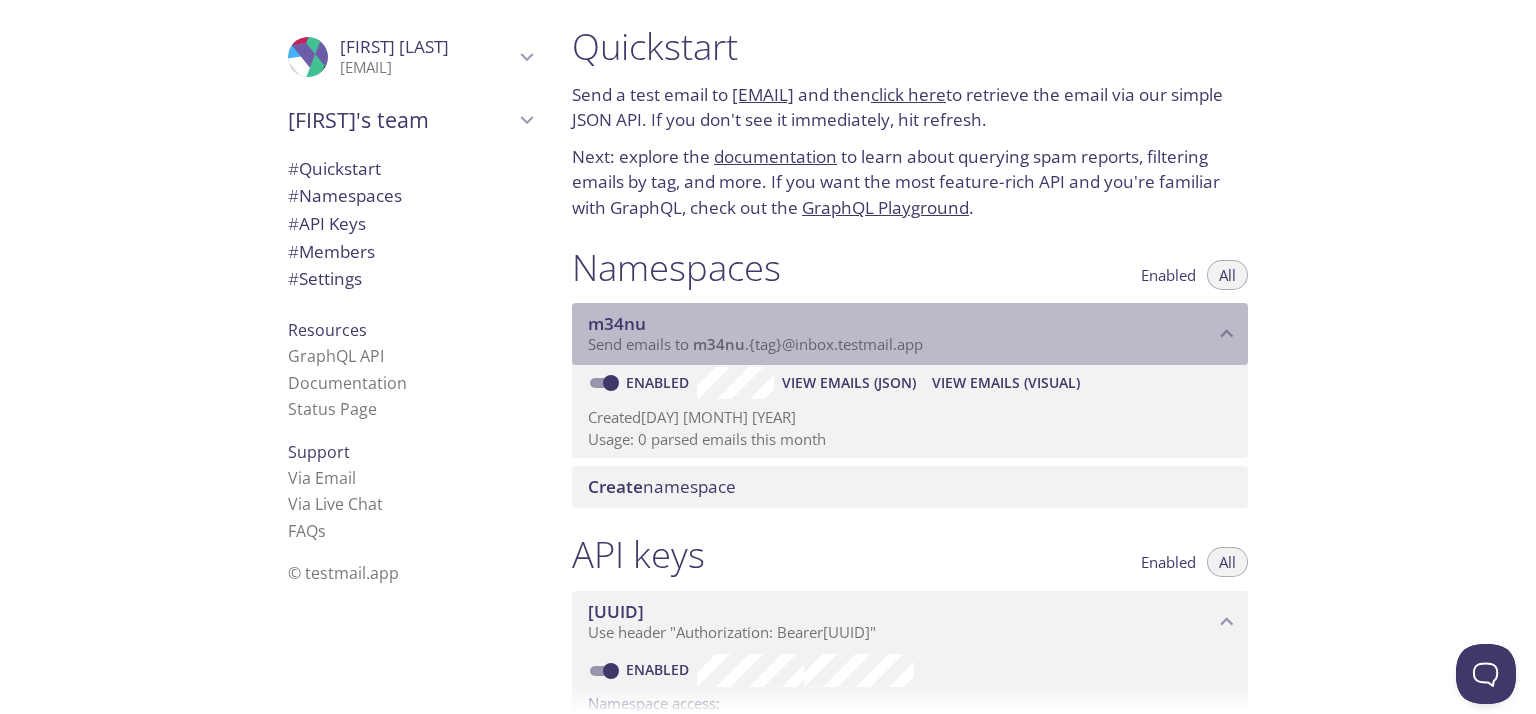 click on "[USERNAME] Send emails to   [USERNAME] . {tag} @[DOMAIN]" at bounding box center (910, 334) 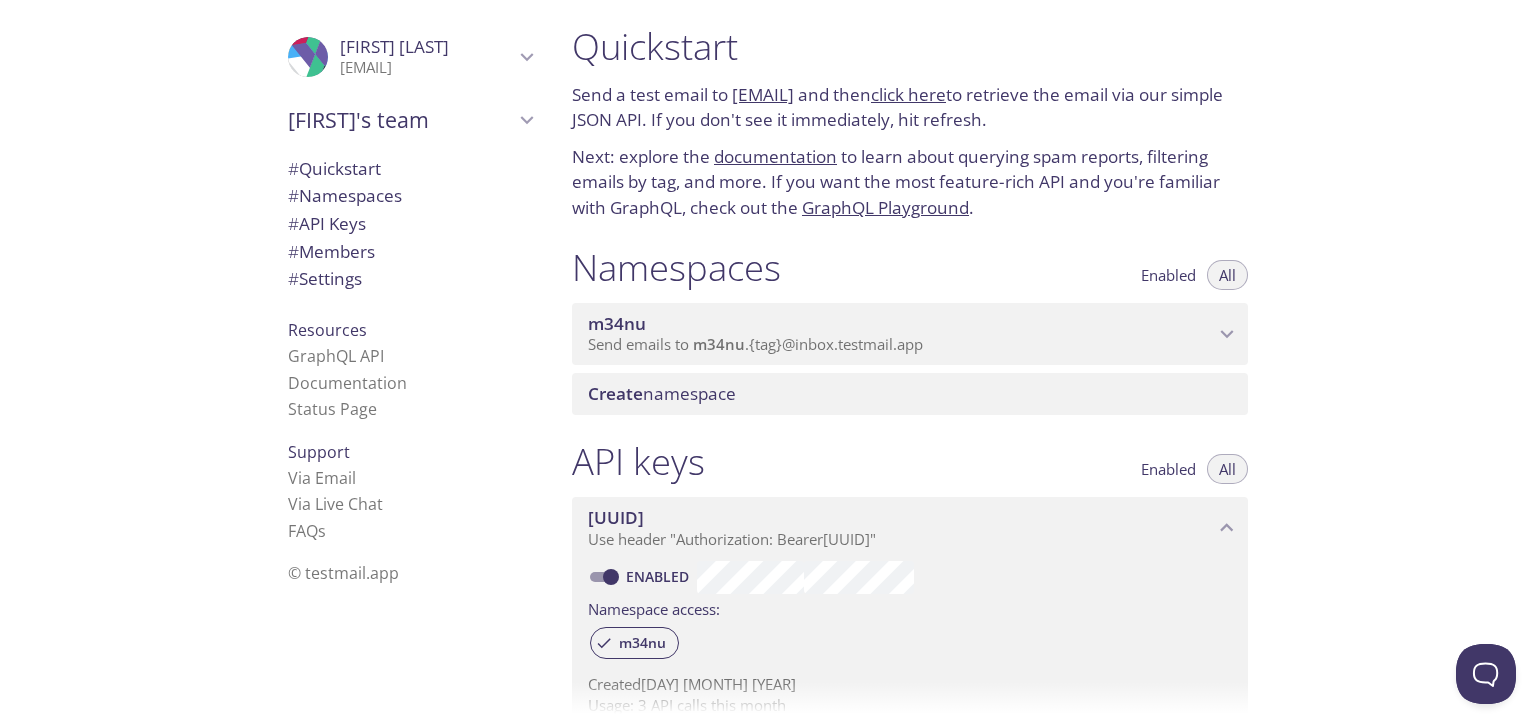 click on "[USERNAME] Send emails to   [USERNAME] . {tag} @[DOMAIN]" at bounding box center (910, 334) 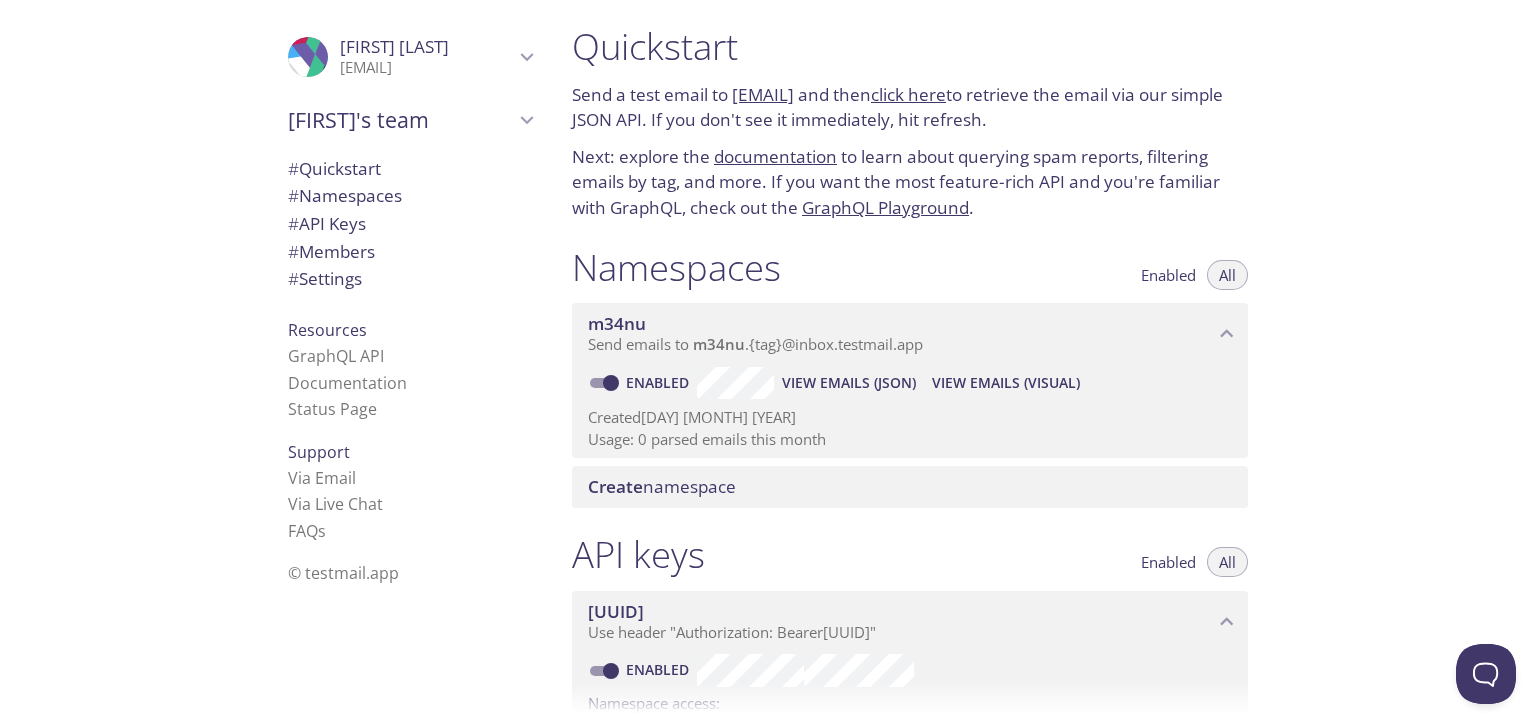click on "View Emails (JSON)" at bounding box center [849, 383] 